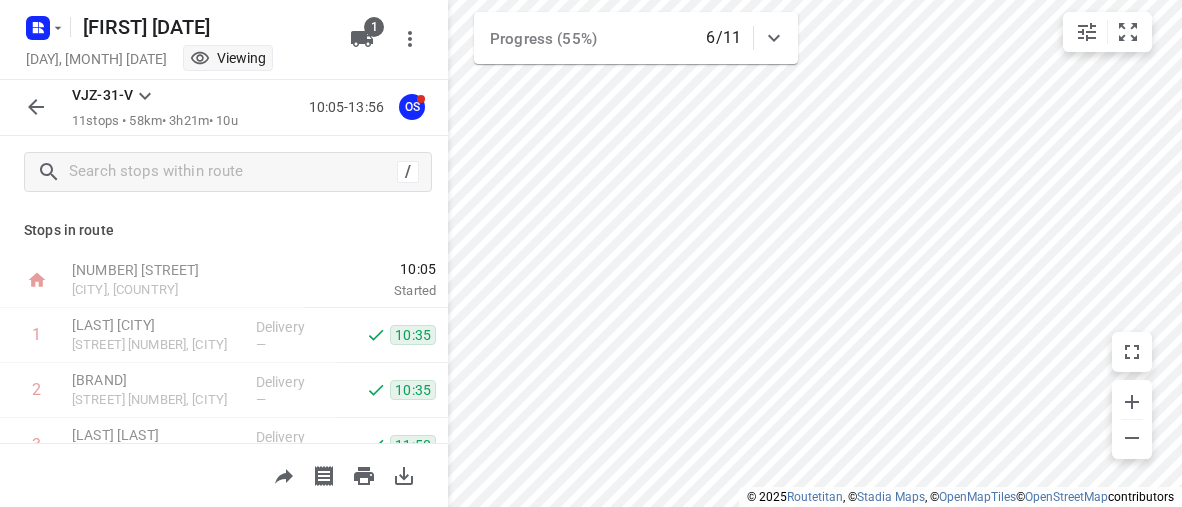 scroll, scrollTop: 0, scrollLeft: 0, axis: both 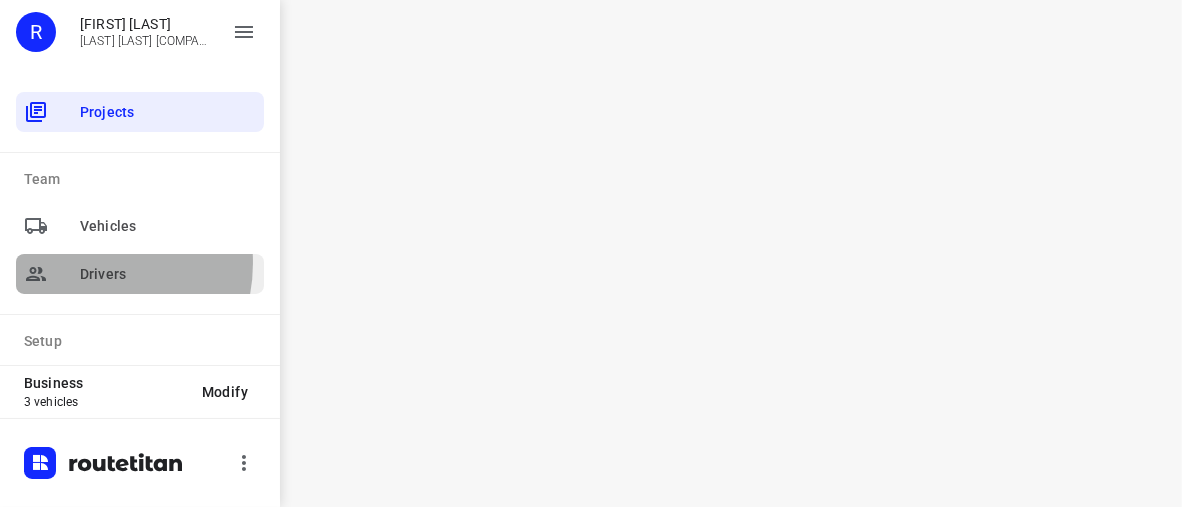 click on "Drivers" at bounding box center [168, 274] 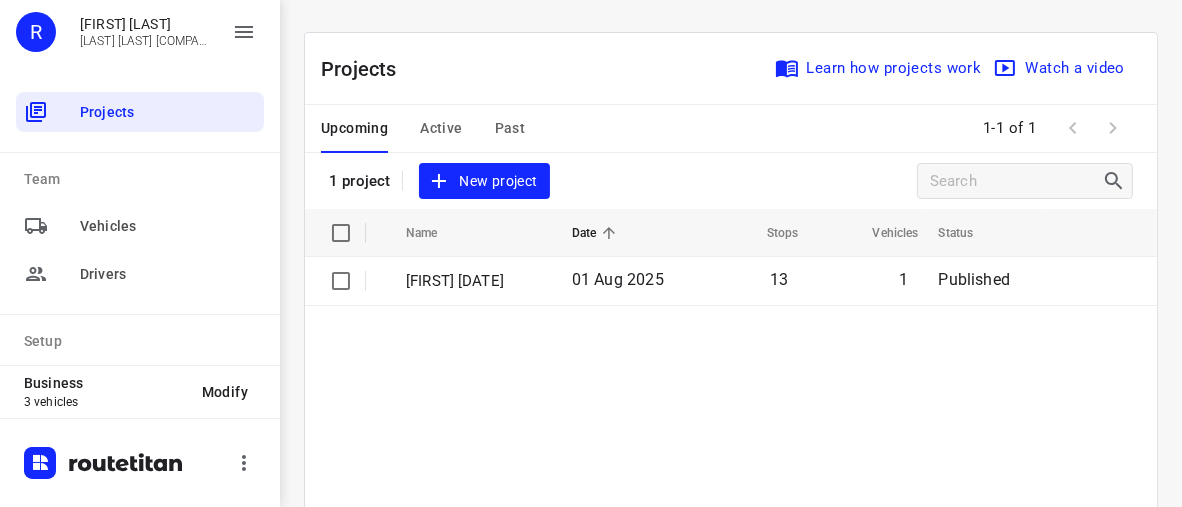 click on "Active" at bounding box center (441, 128) 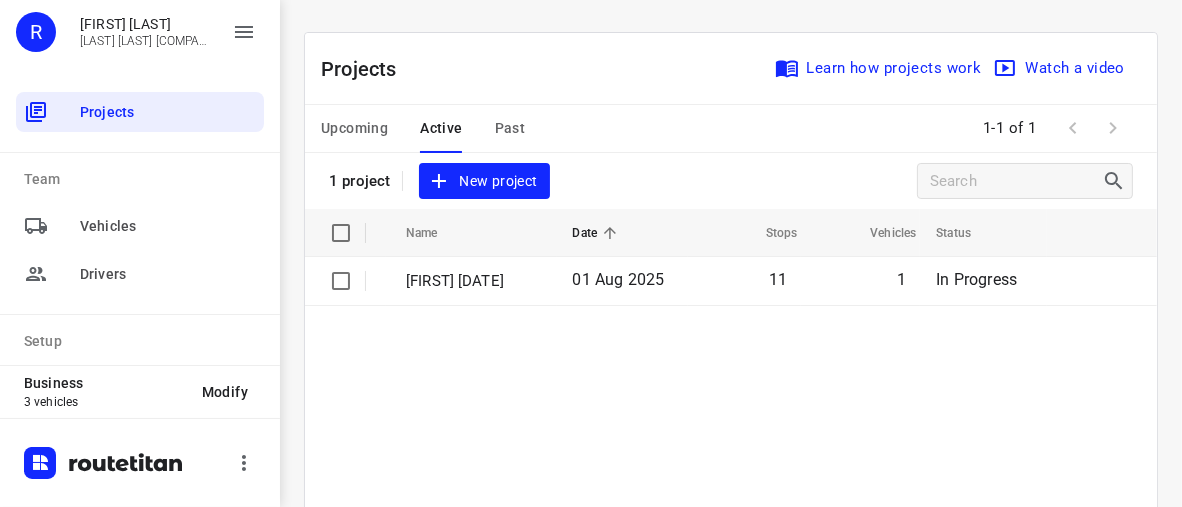 click on "Upcoming" at bounding box center [354, 128] 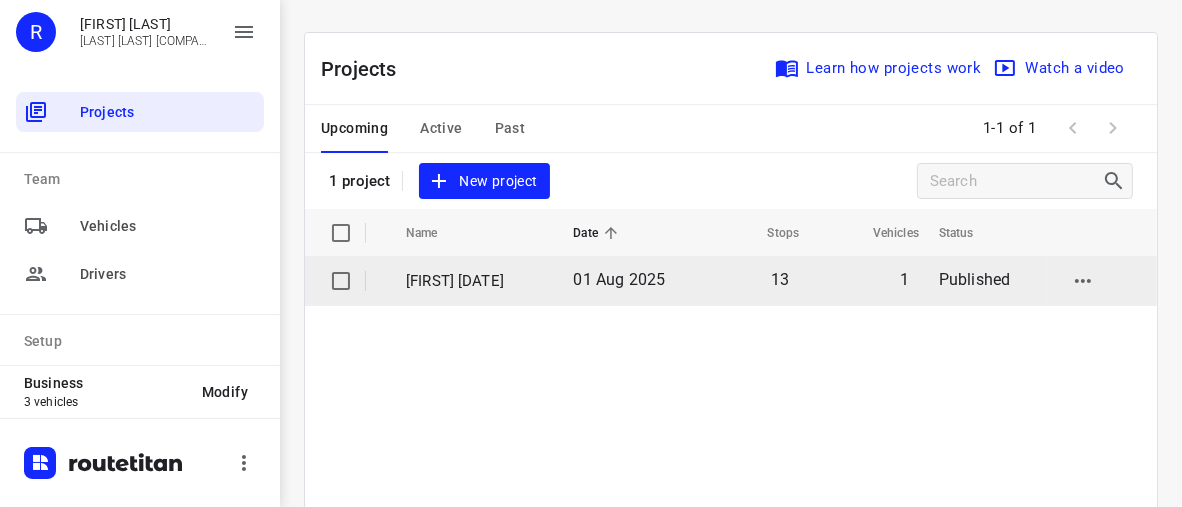 click on "[FIRST] [DATE]" at bounding box center (474, 281) 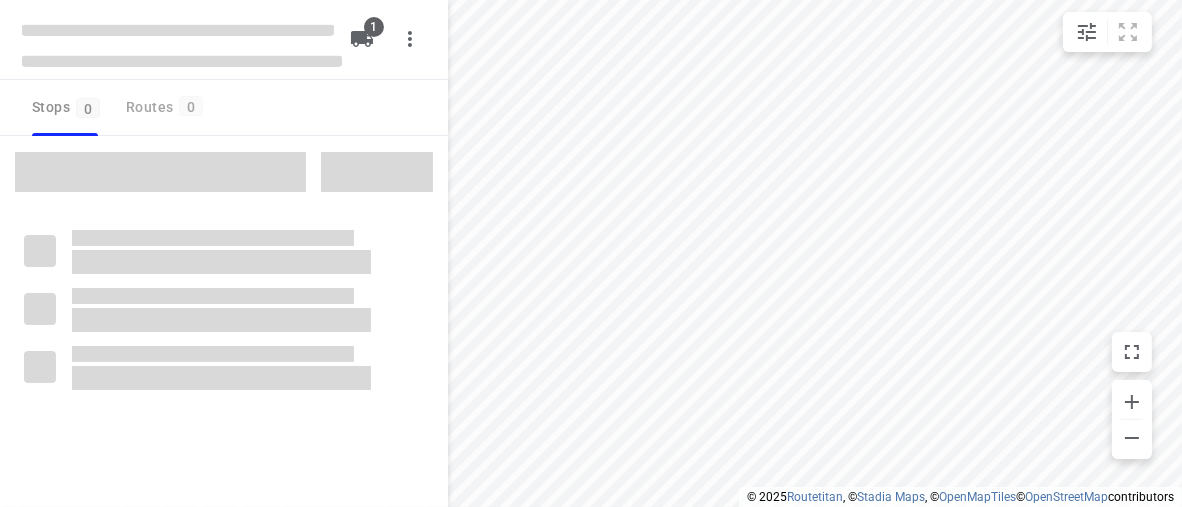type on "distance" 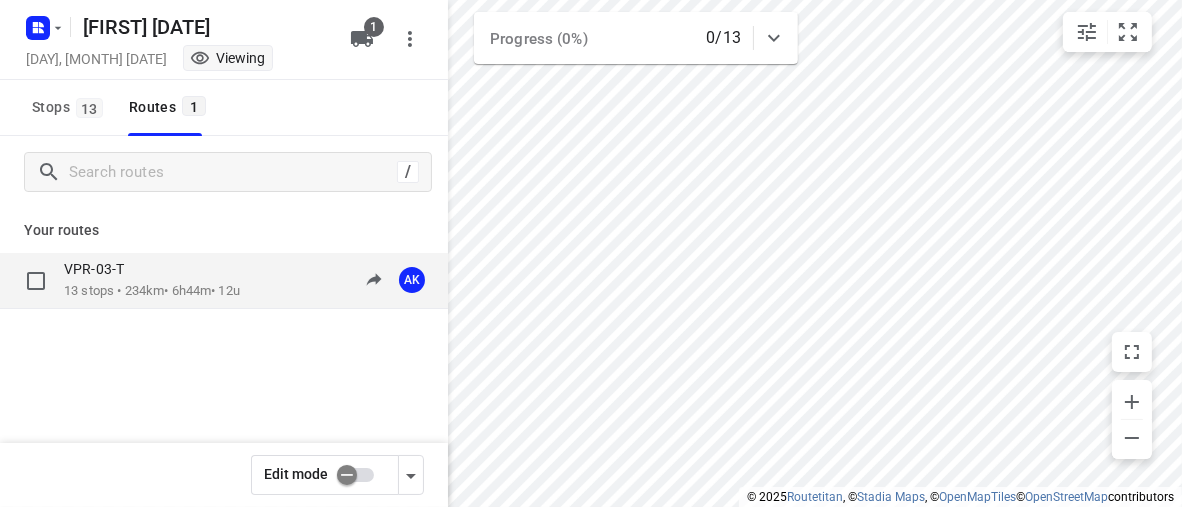 click on "10:30-17:14" at bounding box center [328, 280] 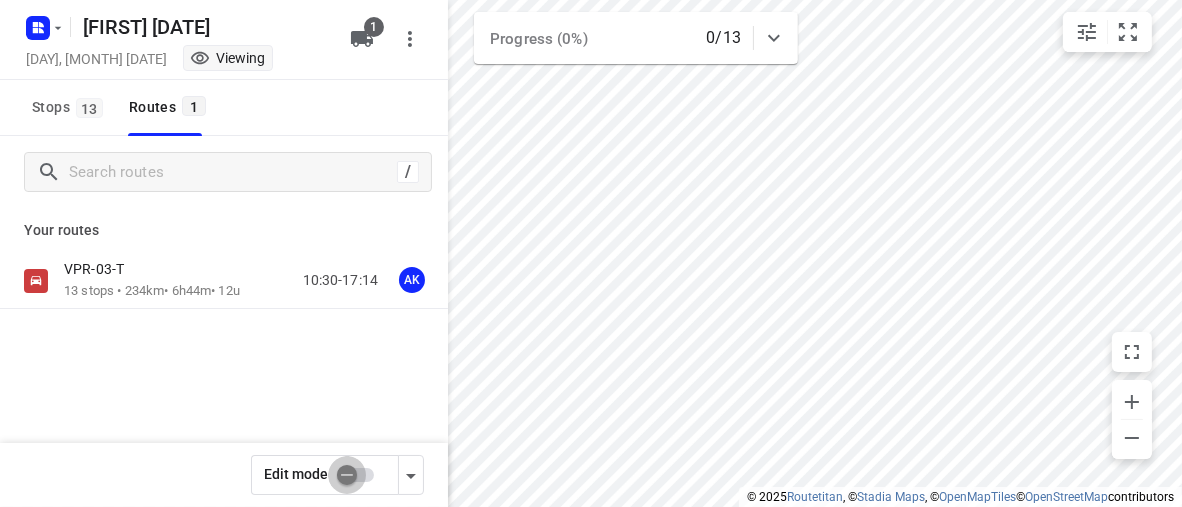 click at bounding box center [347, 475] 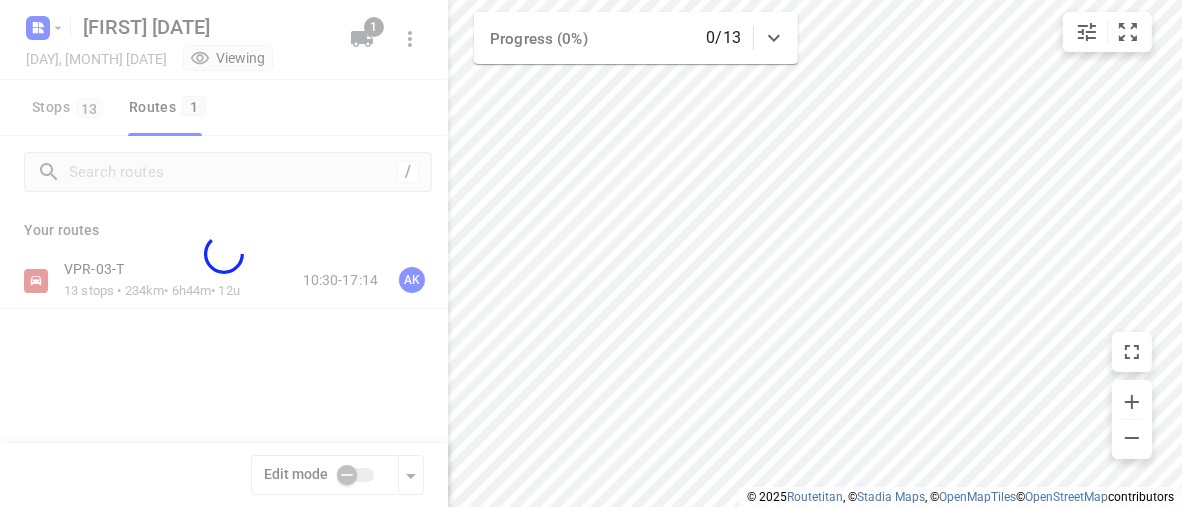 checkbox on "true" 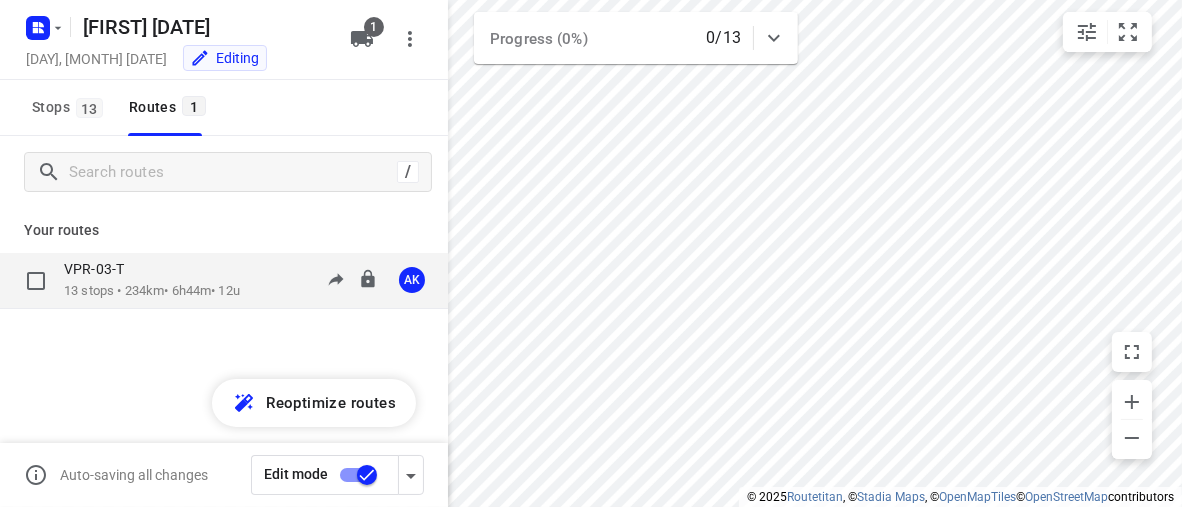 click on "VPR-03-T" at bounding box center (152, 271) 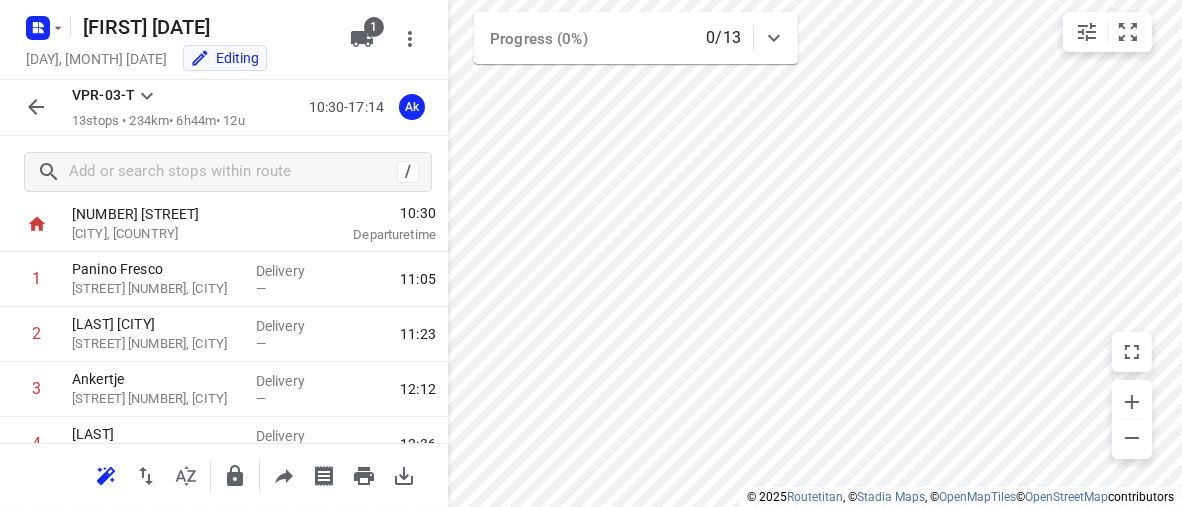 scroll, scrollTop: 33, scrollLeft: 0, axis: vertical 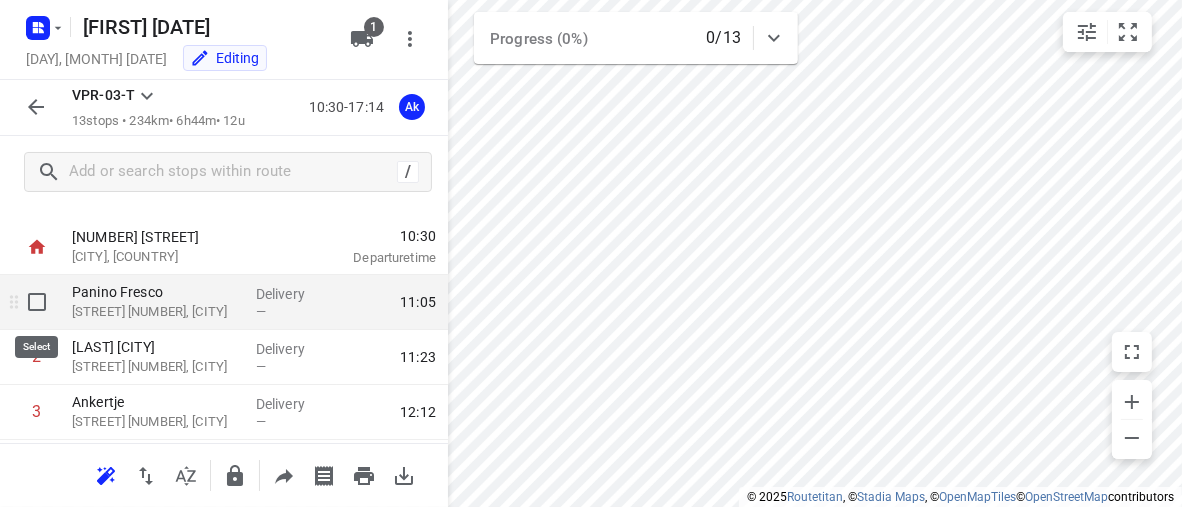 click at bounding box center [37, 302] 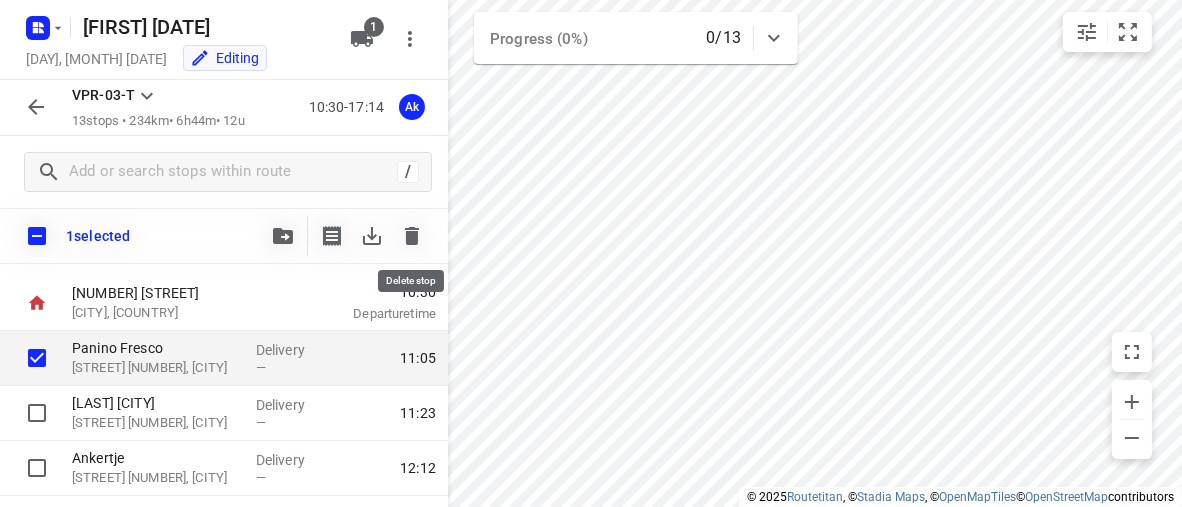 click 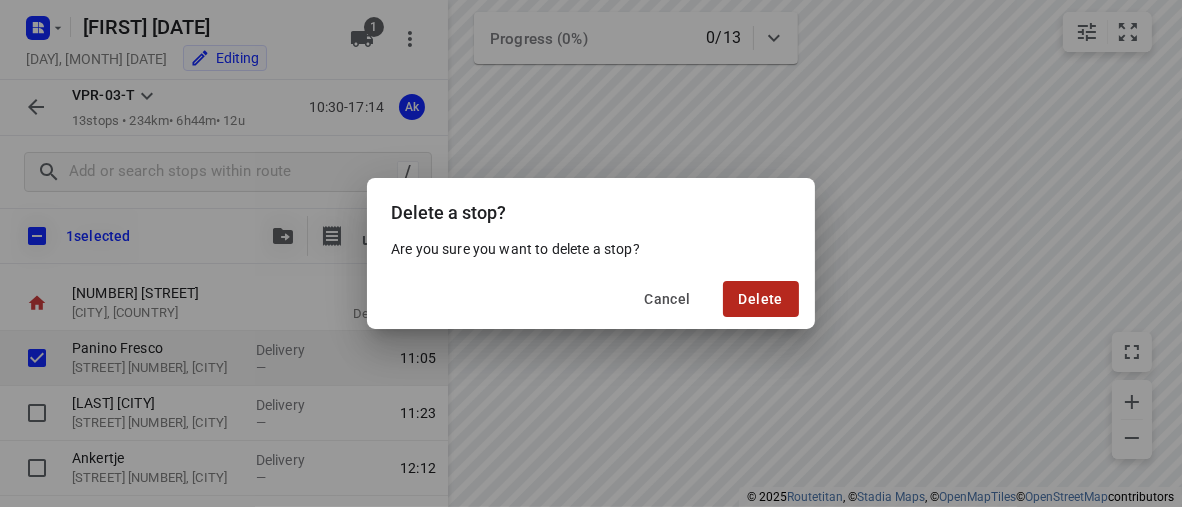 click on "Delete" at bounding box center [761, 299] 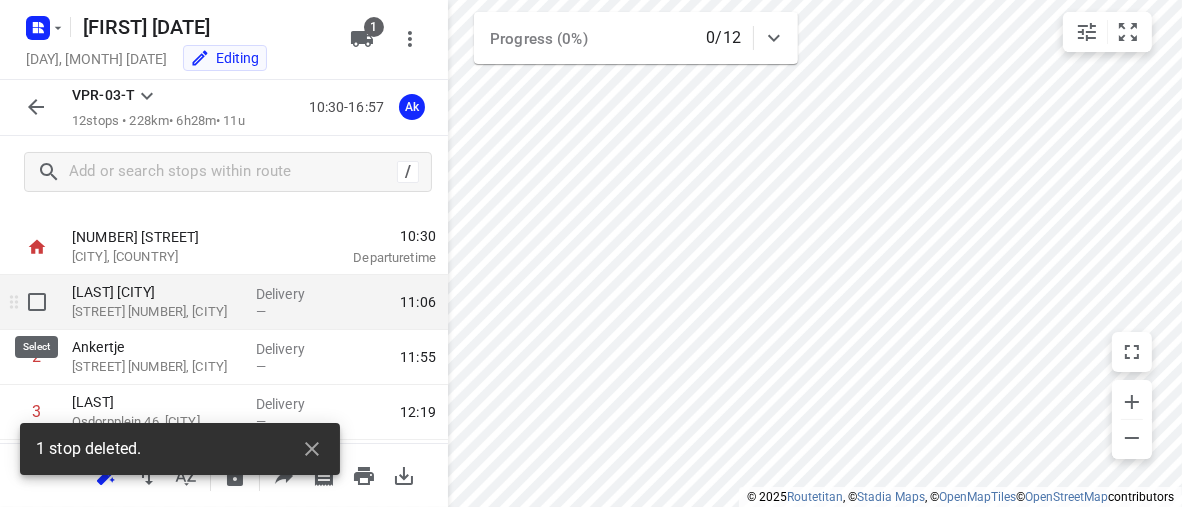 click at bounding box center (37, 302) 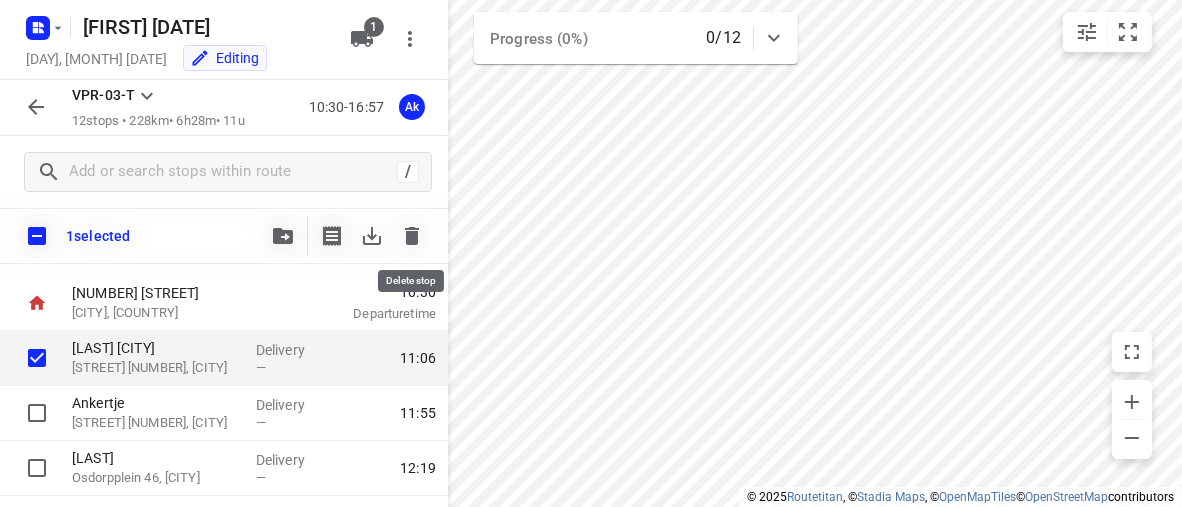 click 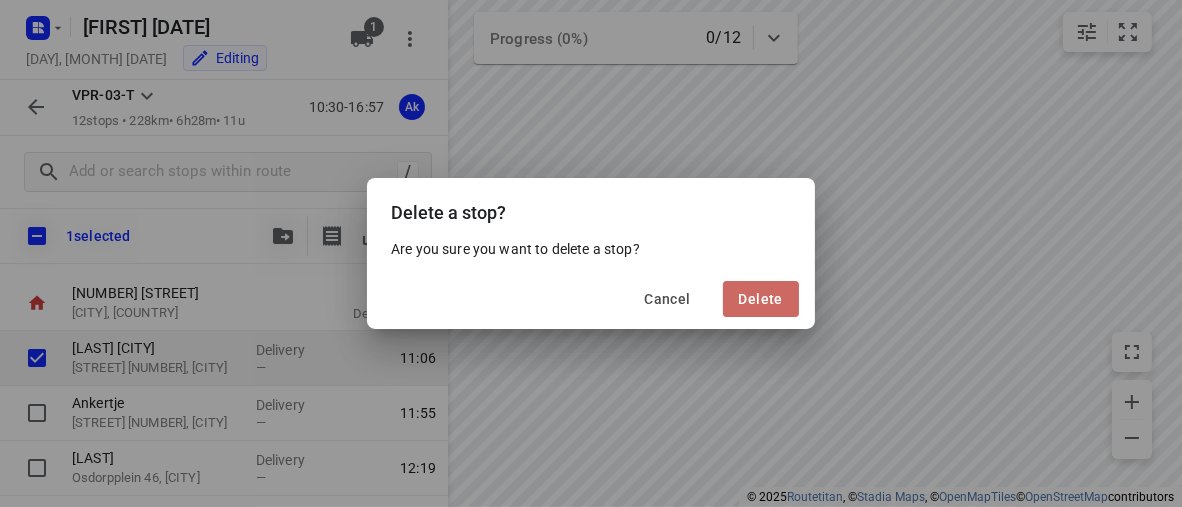 click on "Delete" at bounding box center [761, 299] 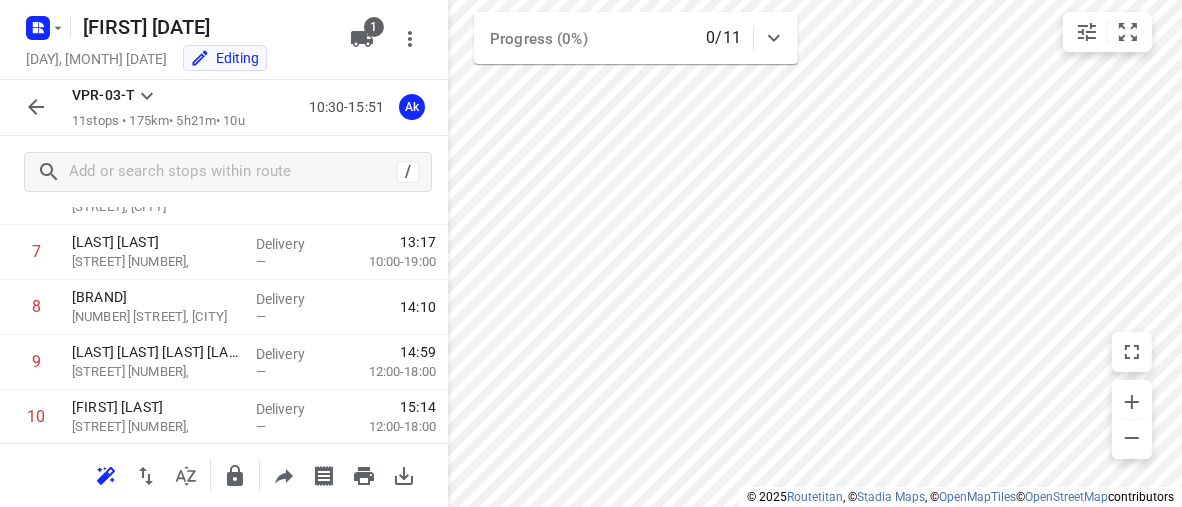 scroll, scrollTop: 478, scrollLeft: 0, axis: vertical 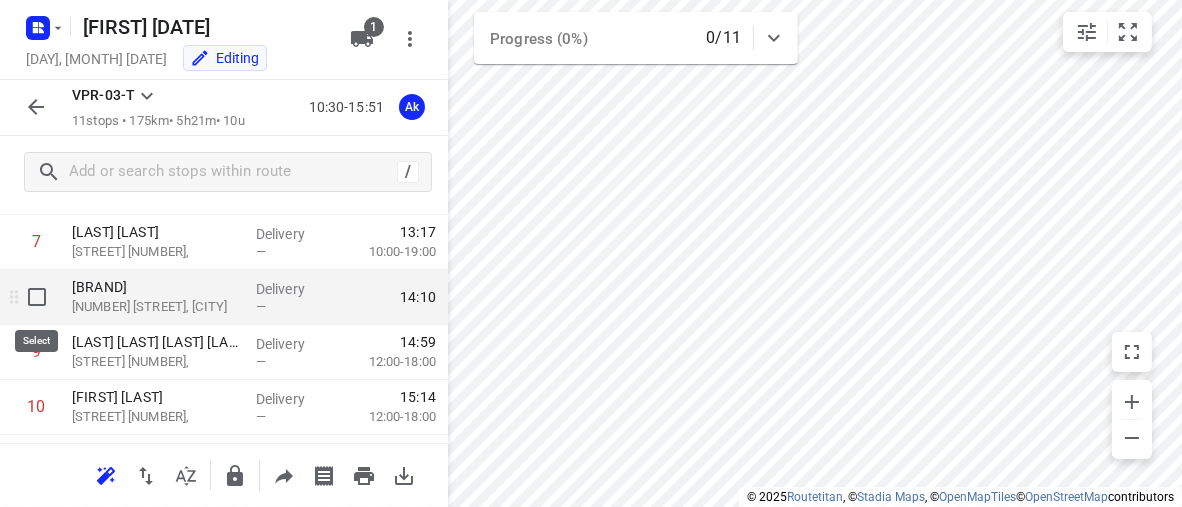 click at bounding box center [37, 297] 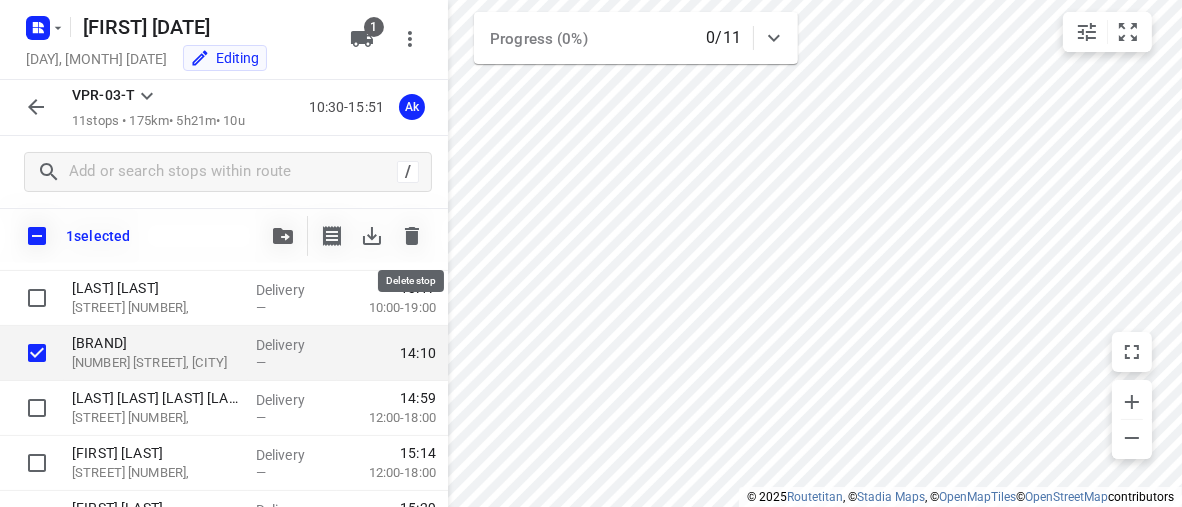 click 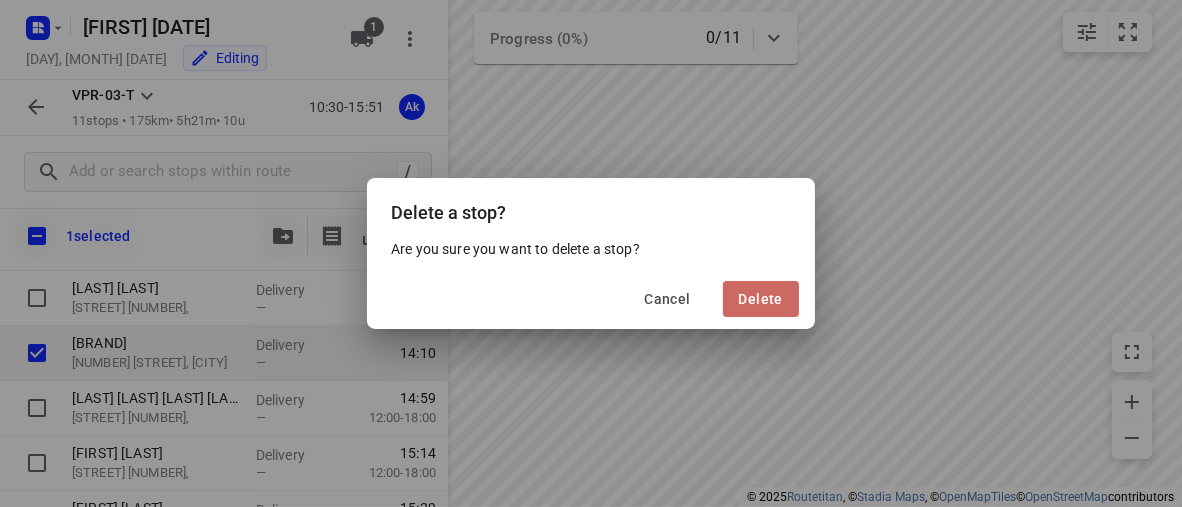 click on "Delete" at bounding box center [761, 299] 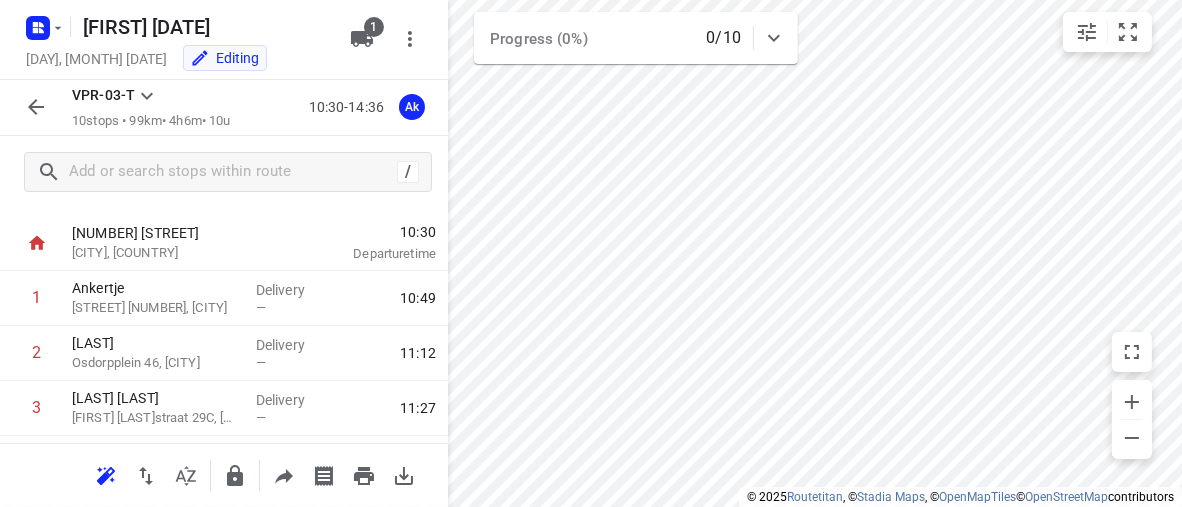 scroll, scrollTop: 56, scrollLeft: 0, axis: vertical 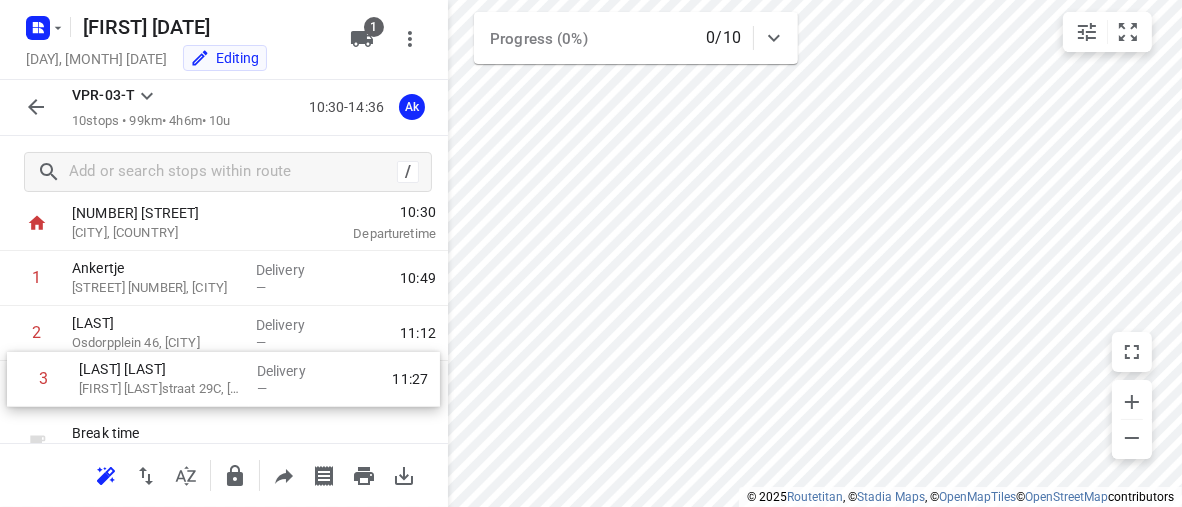 drag, startPoint x: 306, startPoint y: 393, endPoint x: 313, endPoint y: 376, distance: 18.384777 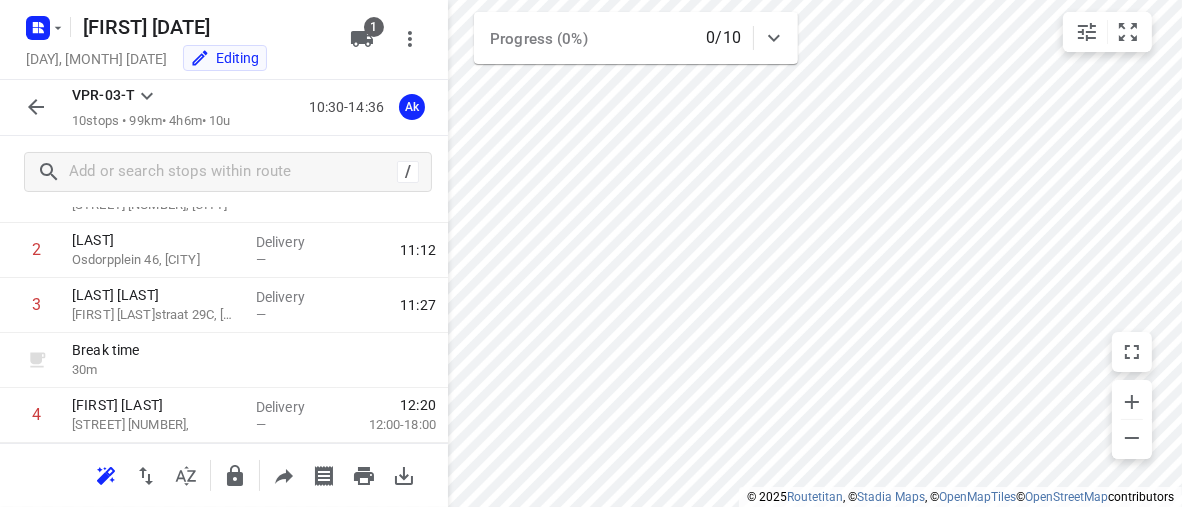 scroll, scrollTop: 138, scrollLeft: 0, axis: vertical 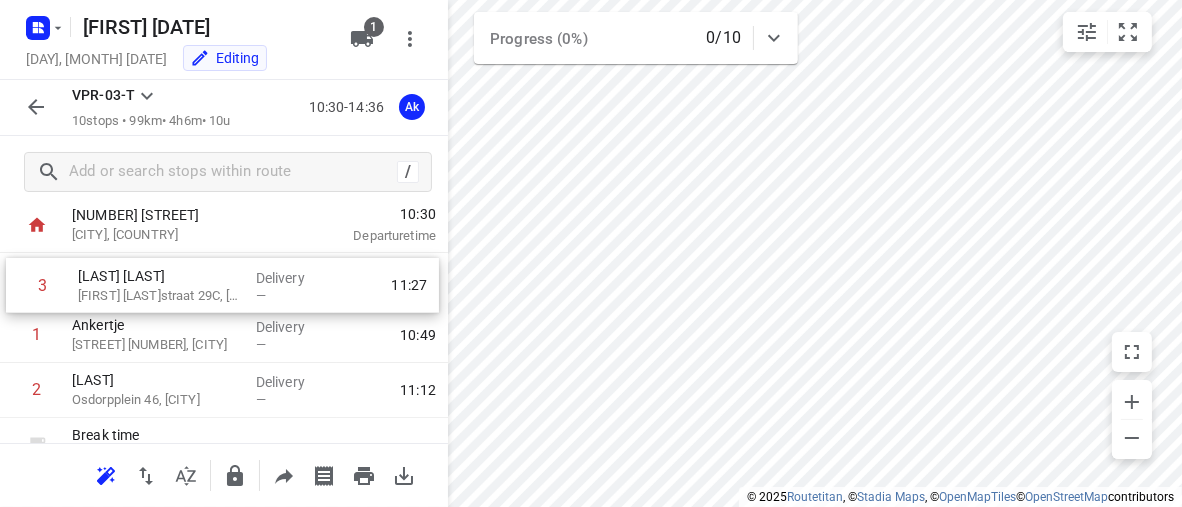 drag, startPoint x: 282, startPoint y: 402, endPoint x: 288, endPoint y: 282, distance: 120.14991 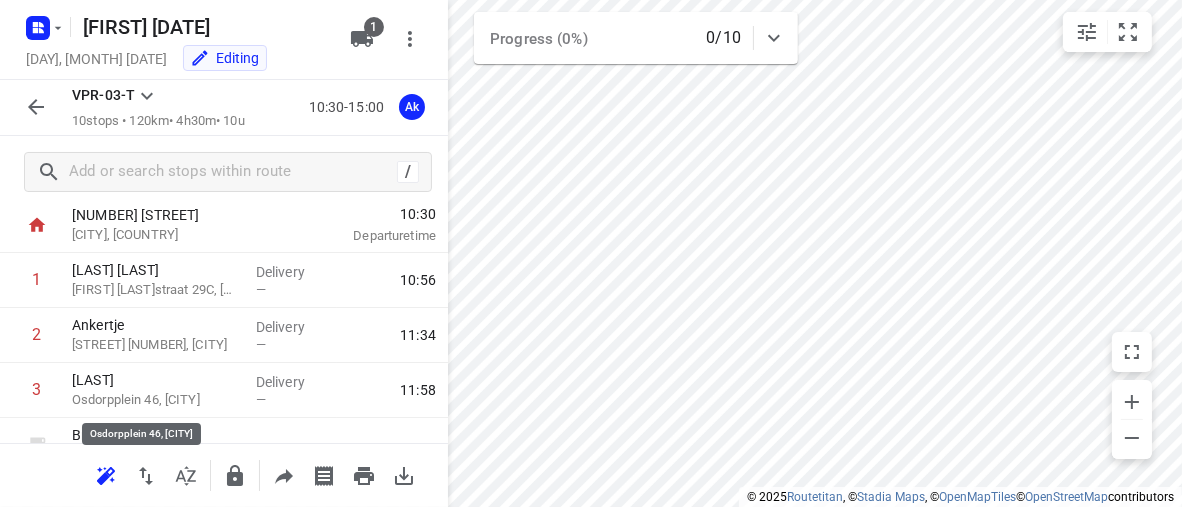scroll, scrollTop: 56, scrollLeft: 0, axis: vertical 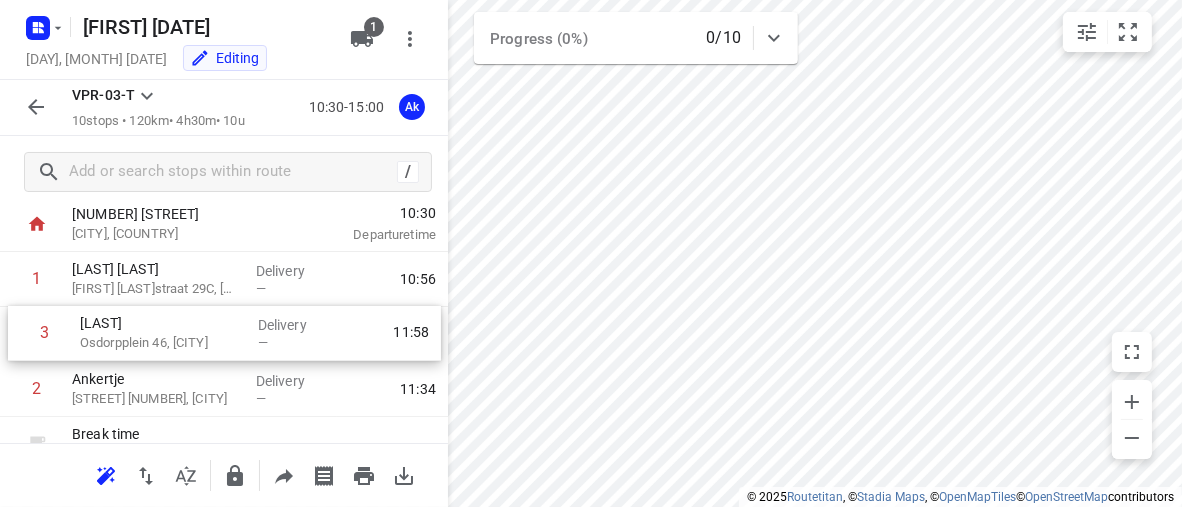 drag, startPoint x: 221, startPoint y: 402, endPoint x: 230, endPoint y: 339, distance: 63.63961 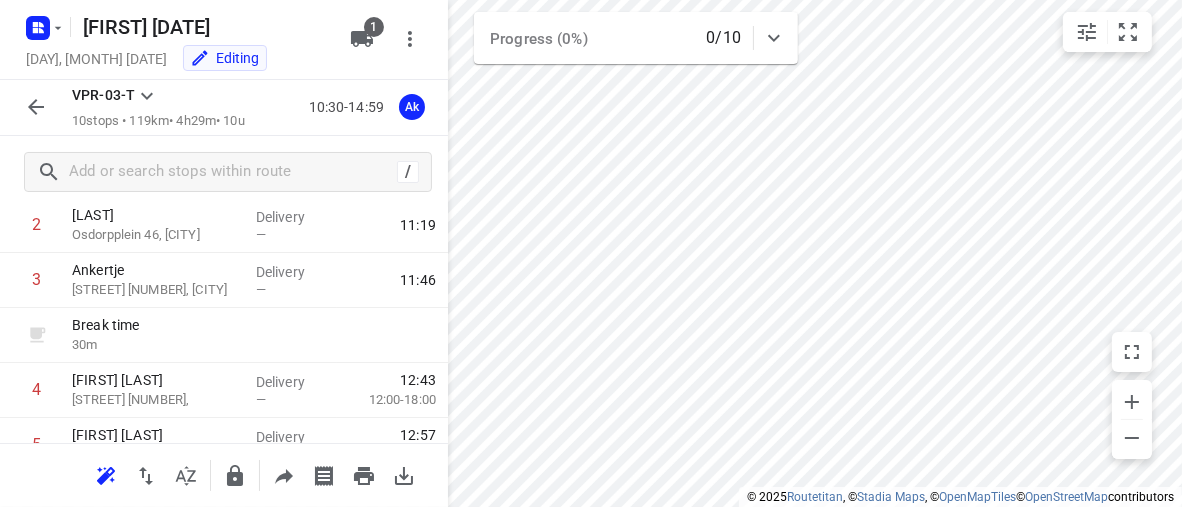 scroll, scrollTop: 163, scrollLeft: 0, axis: vertical 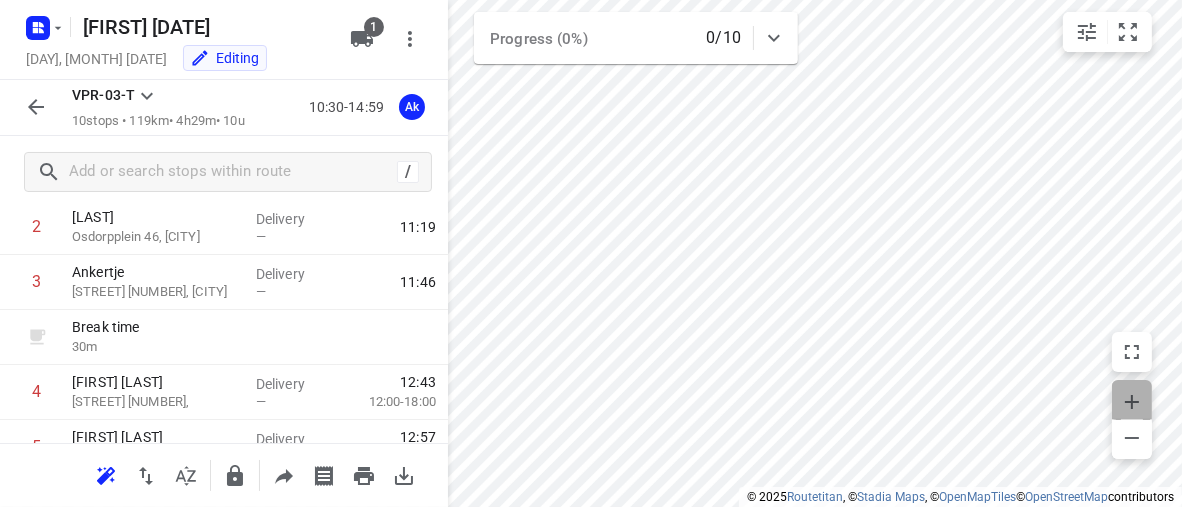 click 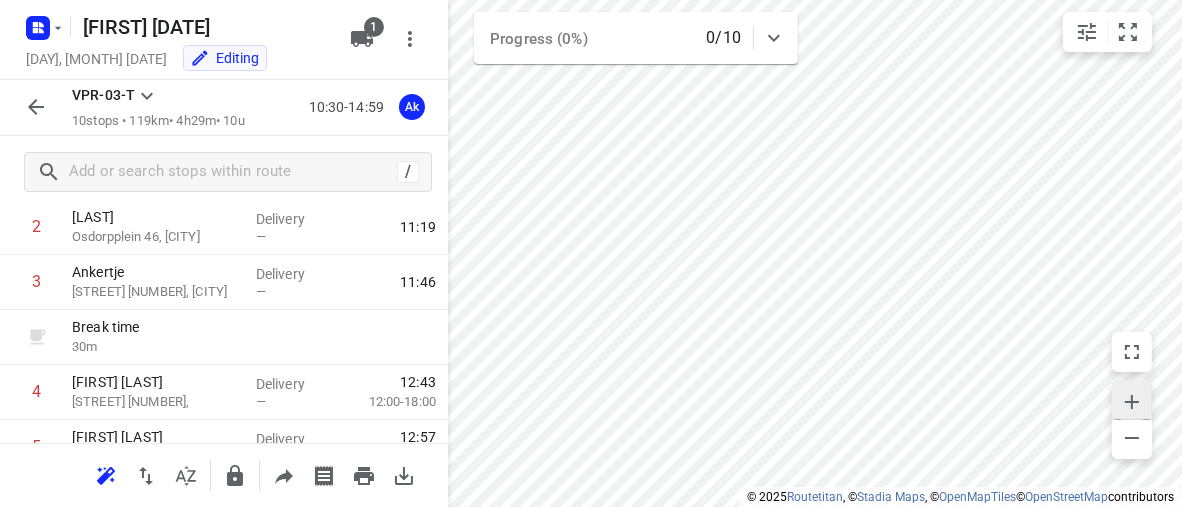 click 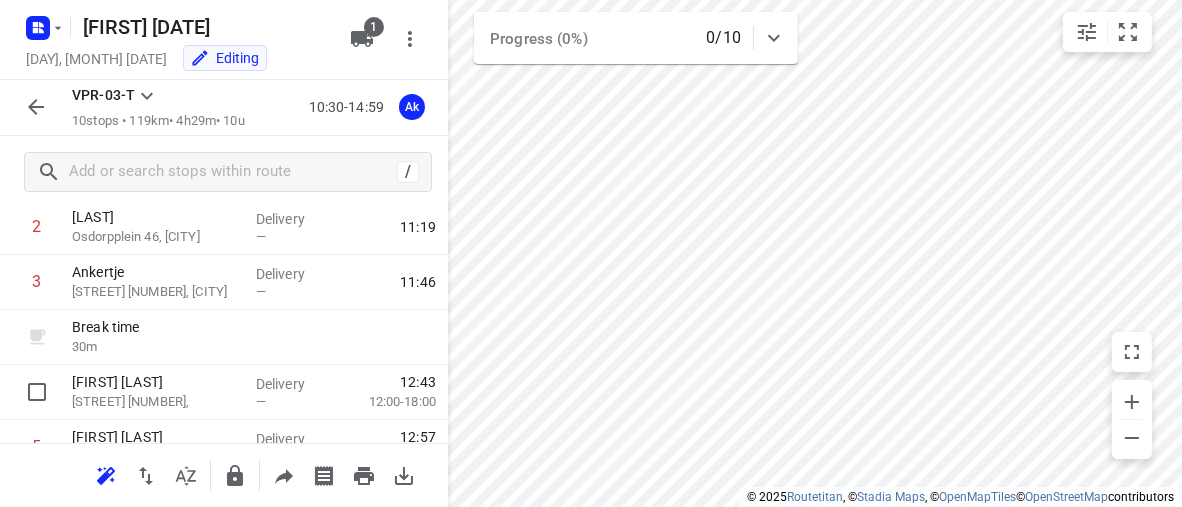 scroll, scrollTop: 166, scrollLeft: 0, axis: vertical 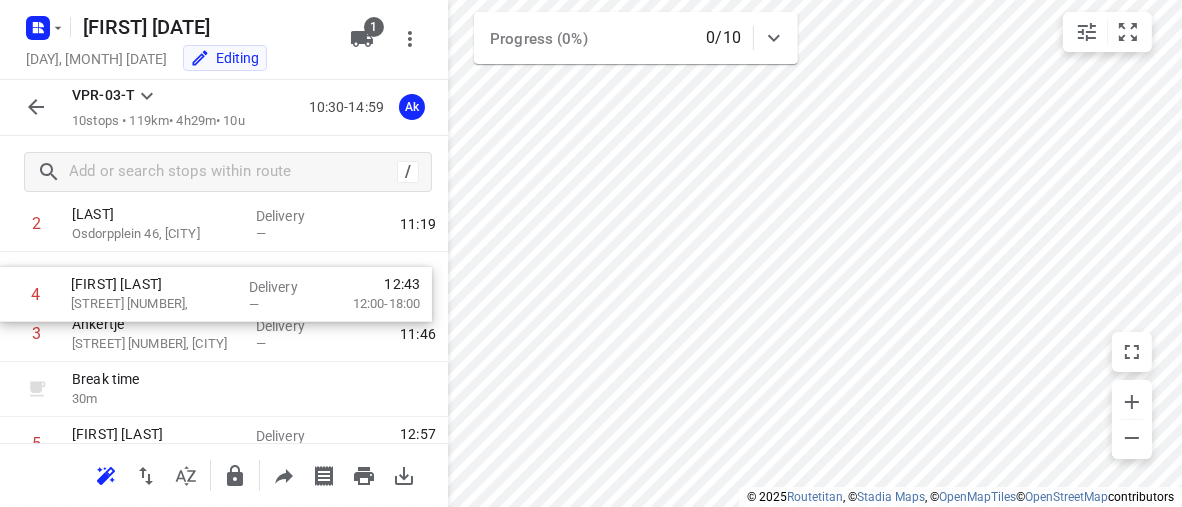 drag, startPoint x: 316, startPoint y: 413, endPoint x: 315, endPoint y: 310, distance: 103.00485 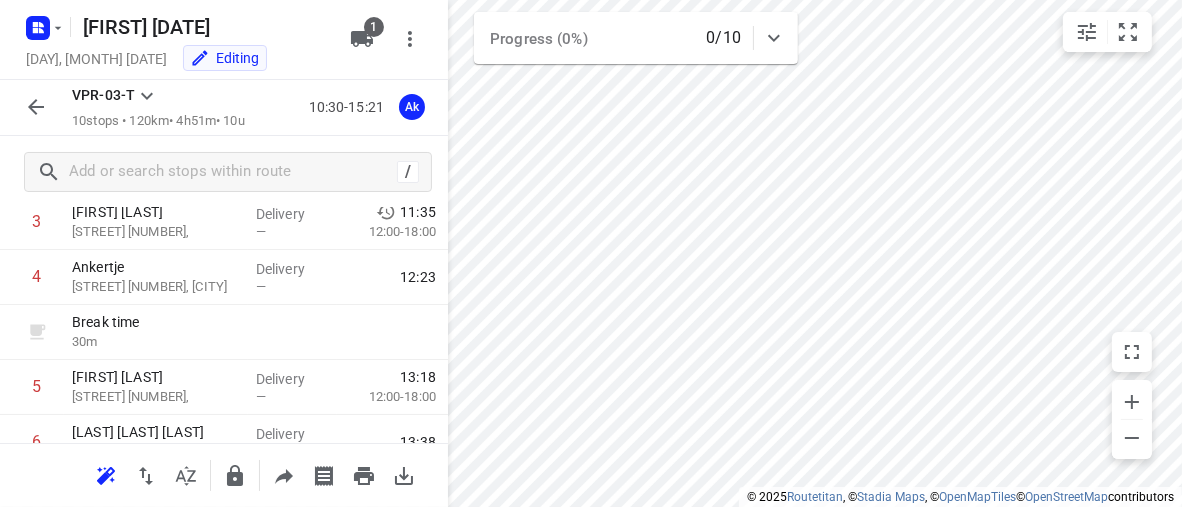 scroll, scrollTop: 207, scrollLeft: 0, axis: vertical 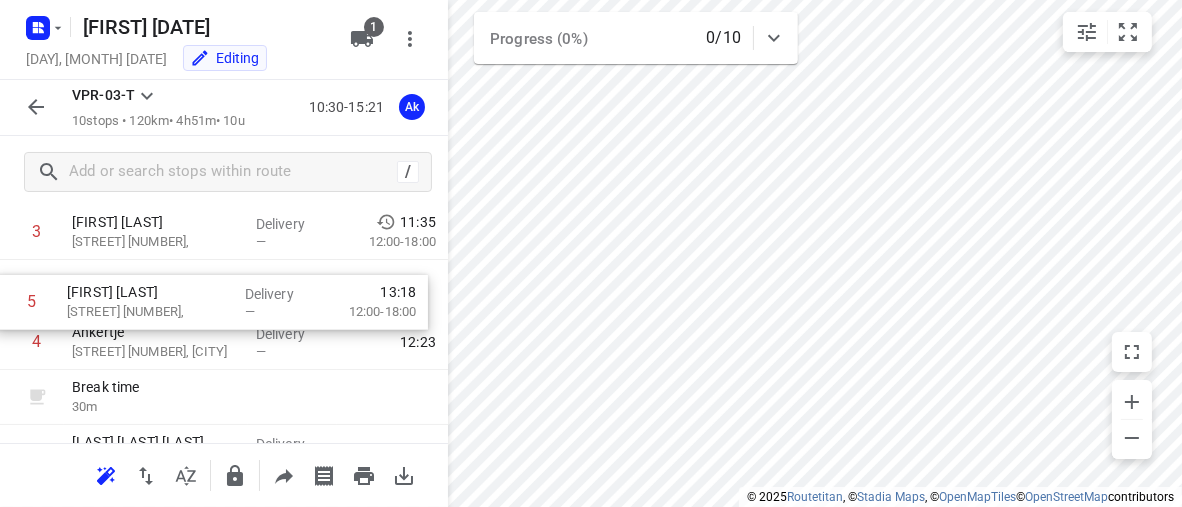drag, startPoint x: 331, startPoint y: 411, endPoint x: 326, endPoint y: 304, distance: 107.11676 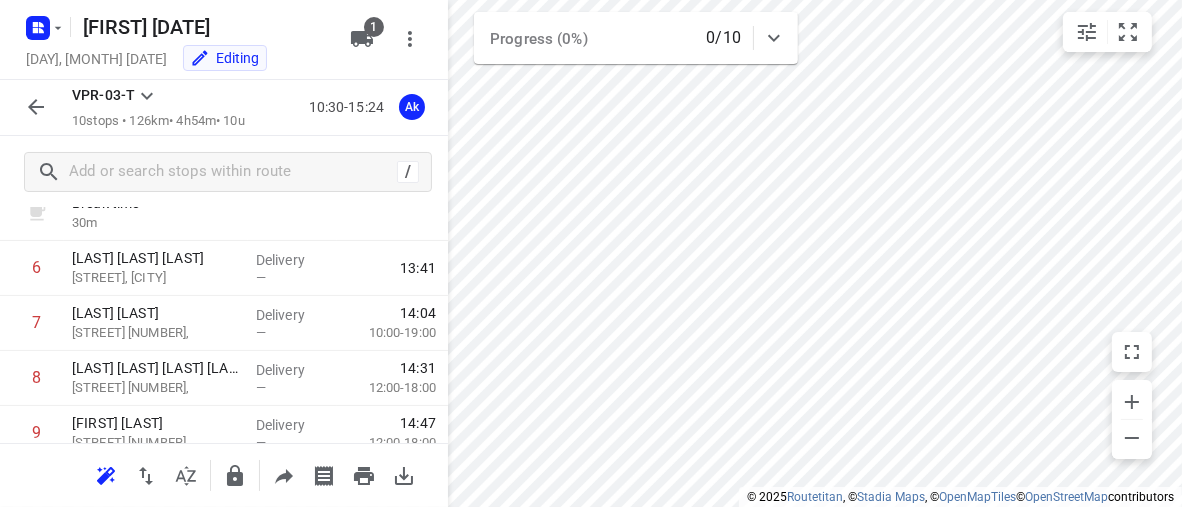 scroll, scrollTop: 404, scrollLeft: 0, axis: vertical 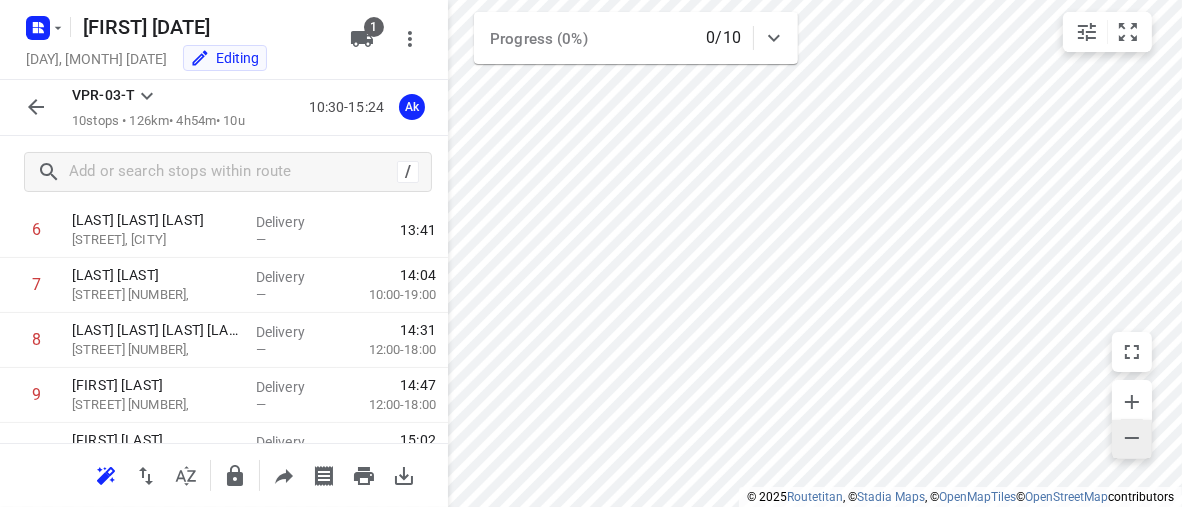 click 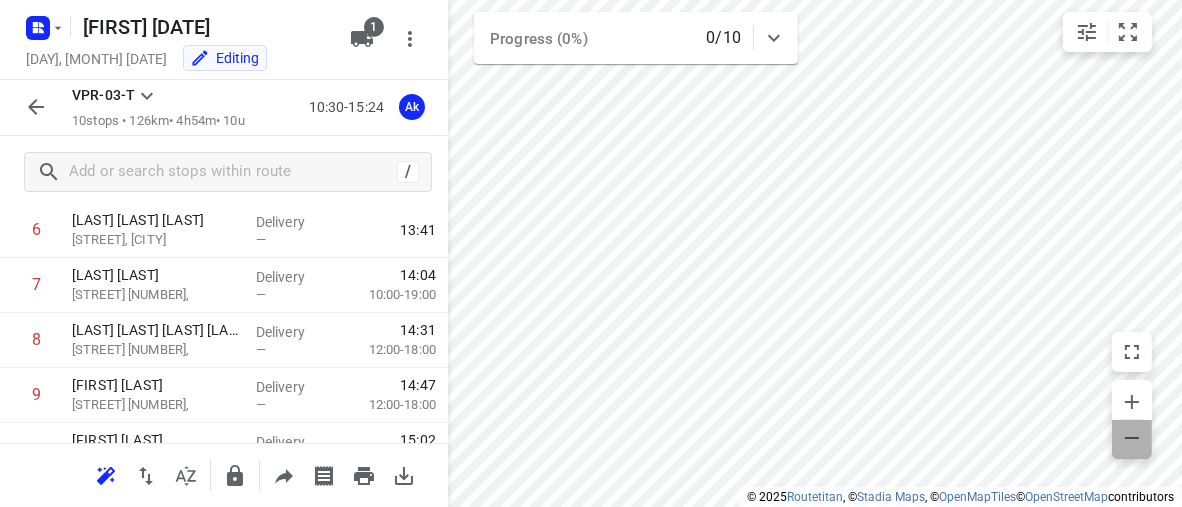 click 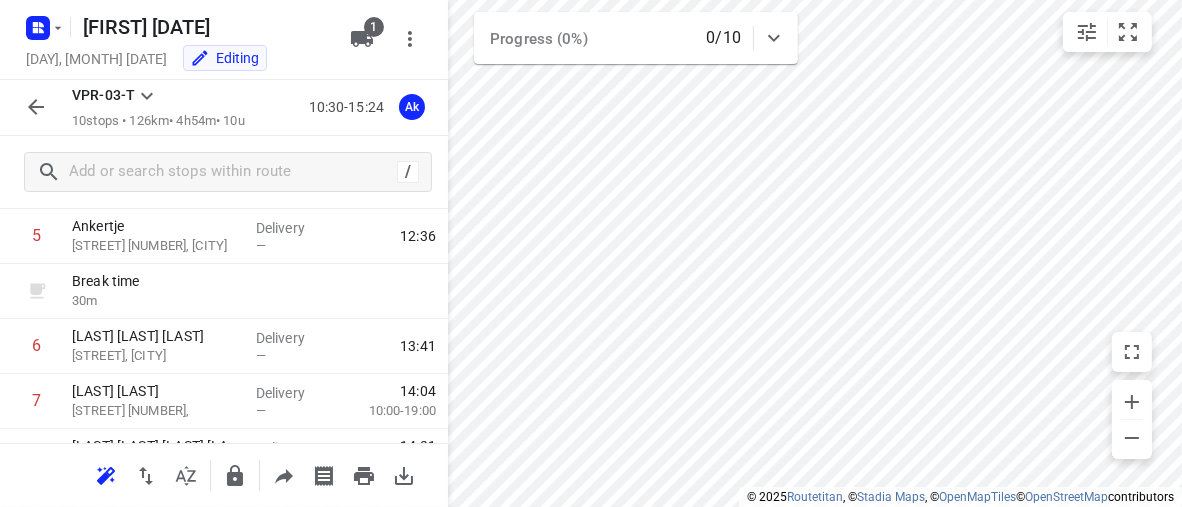scroll, scrollTop: 305, scrollLeft: 0, axis: vertical 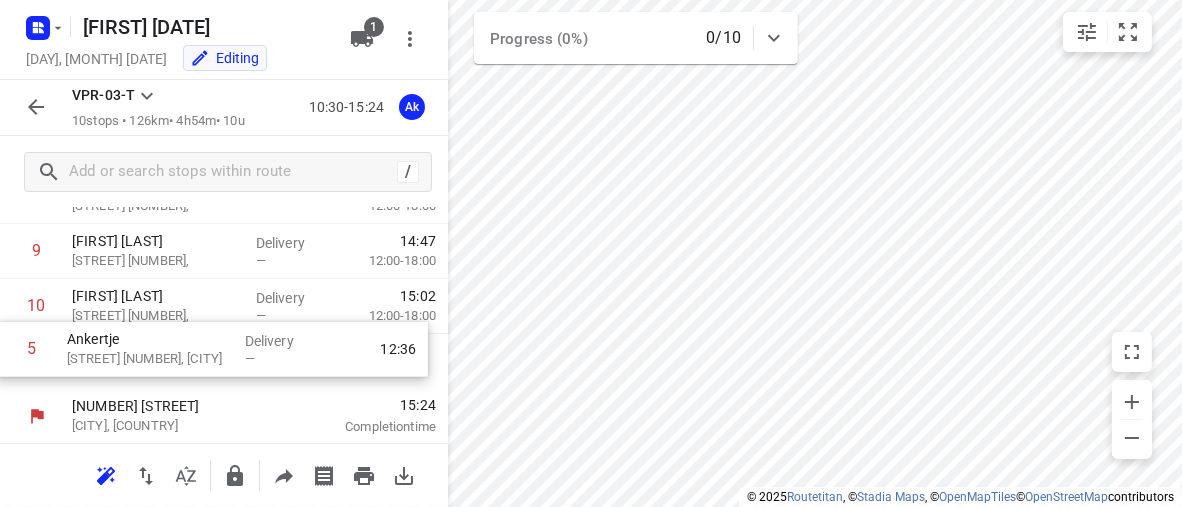drag, startPoint x: 353, startPoint y: 253, endPoint x: 346, endPoint y: 360, distance: 107.22873 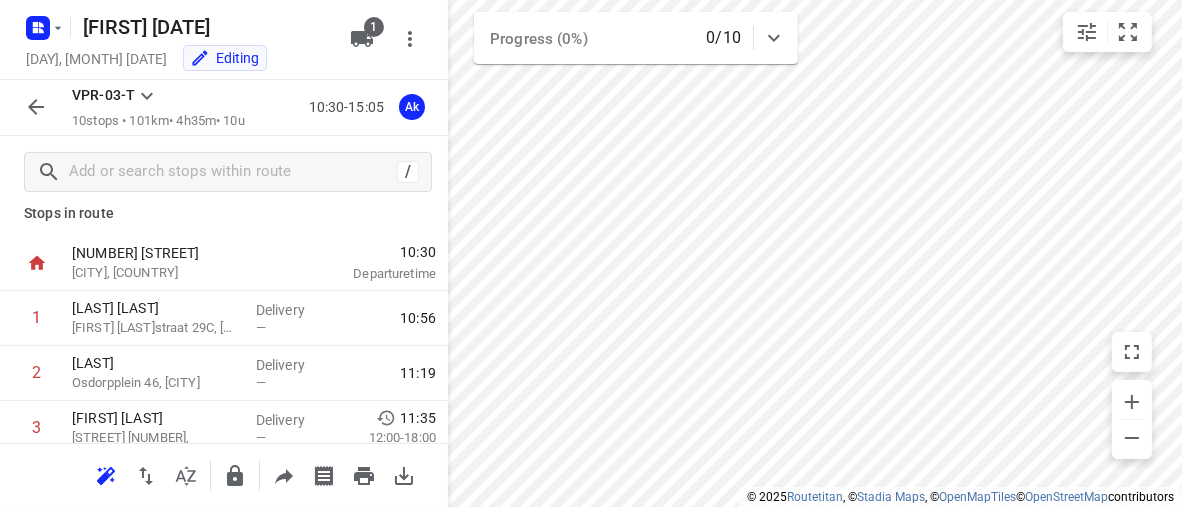 scroll, scrollTop: 0, scrollLeft: 0, axis: both 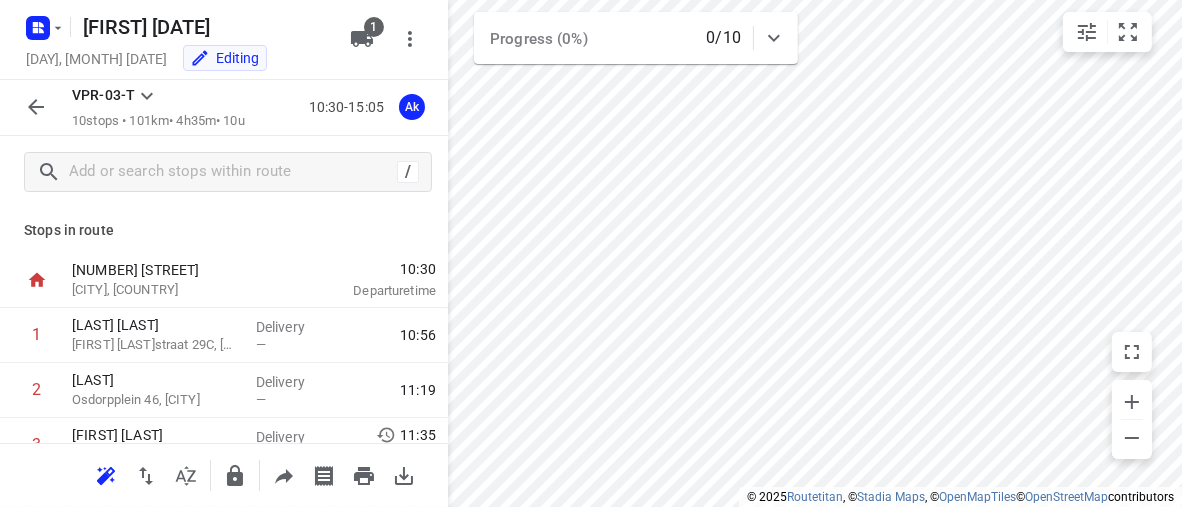 click on "10:30" at bounding box center (370, 269) 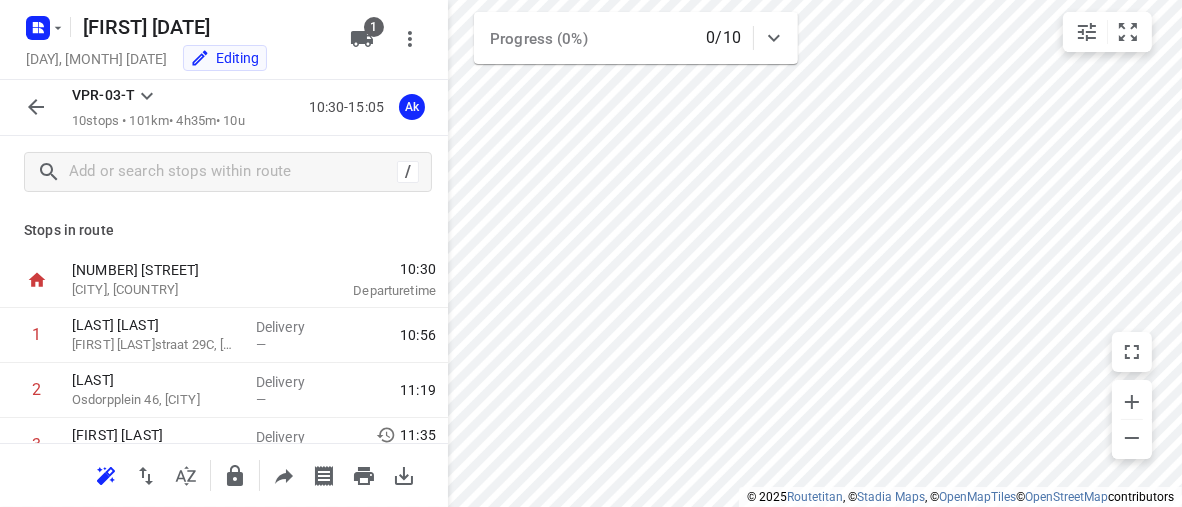 click on "Departure  time" at bounding box center [370, 291] 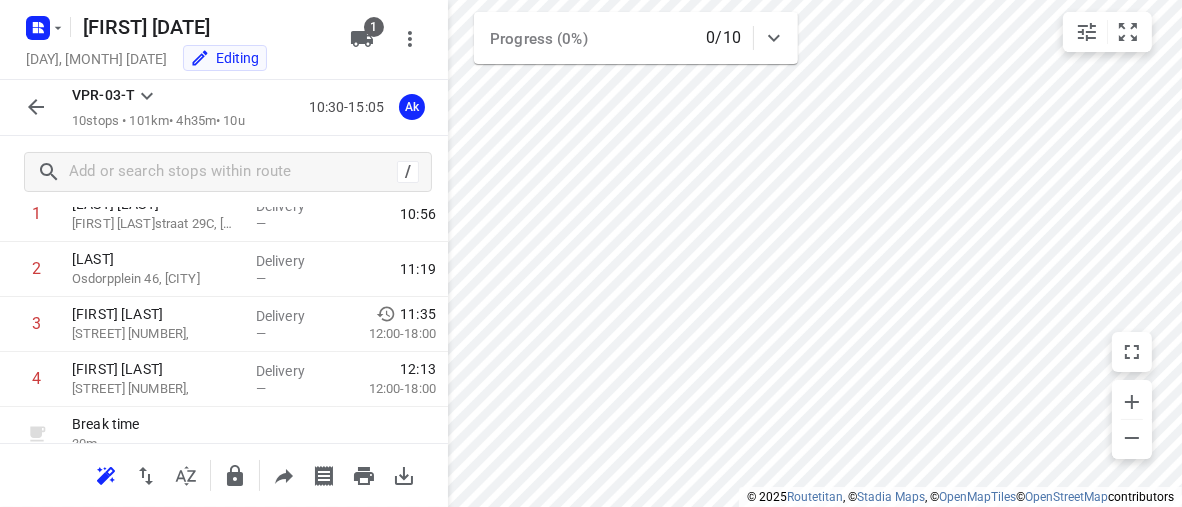 scroll, scrollTop: 0, scrollLeft: 0, axis: both 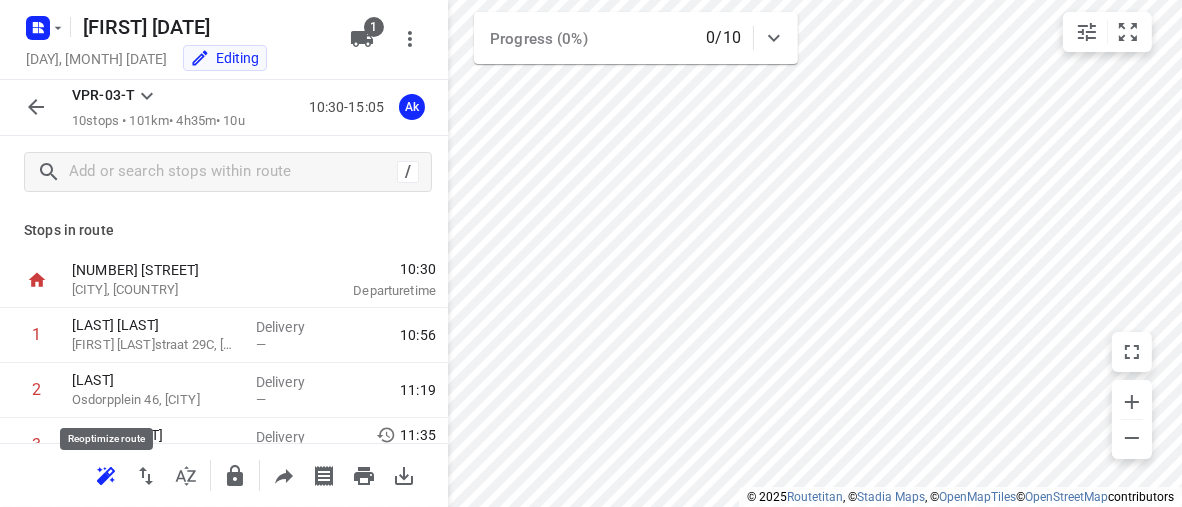 click 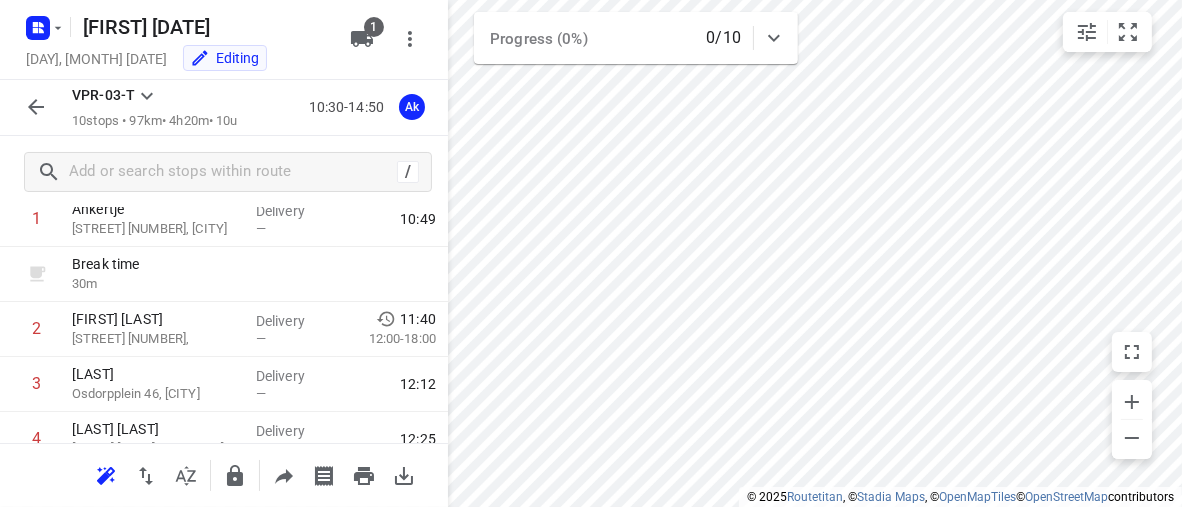 scroll, scrollTop: 104, scrollLeft: 0, axis: vertical 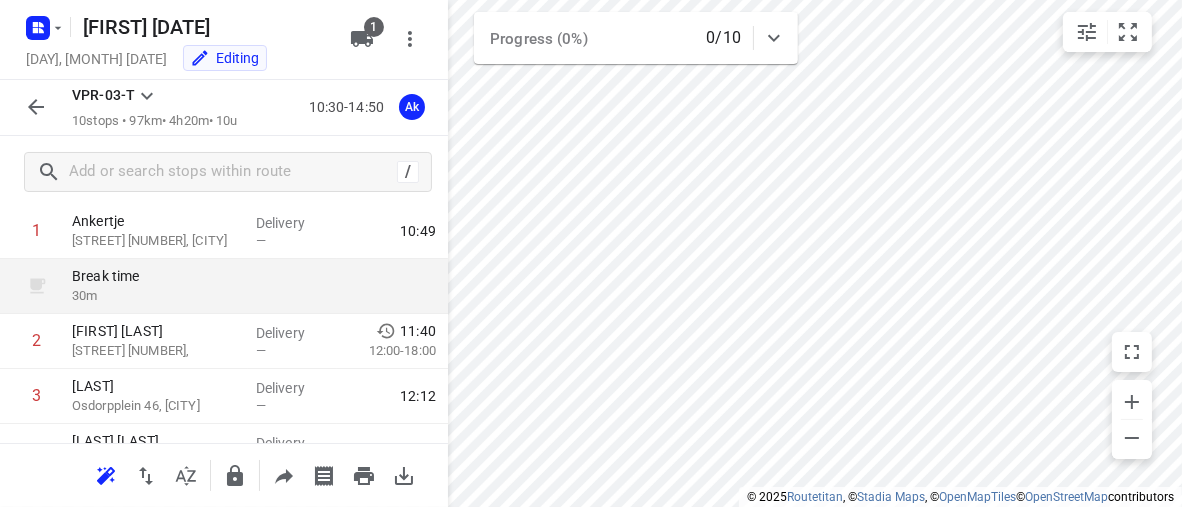 click at bounding box center [392, 286] 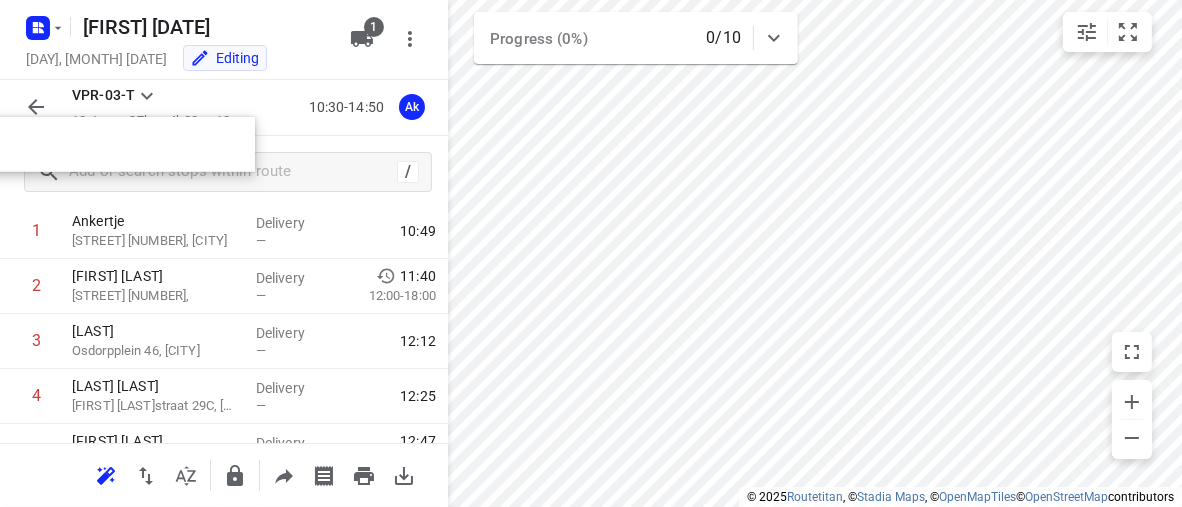 scroll, scrollTop: 76, scrollLeft: 0, axis: vertical 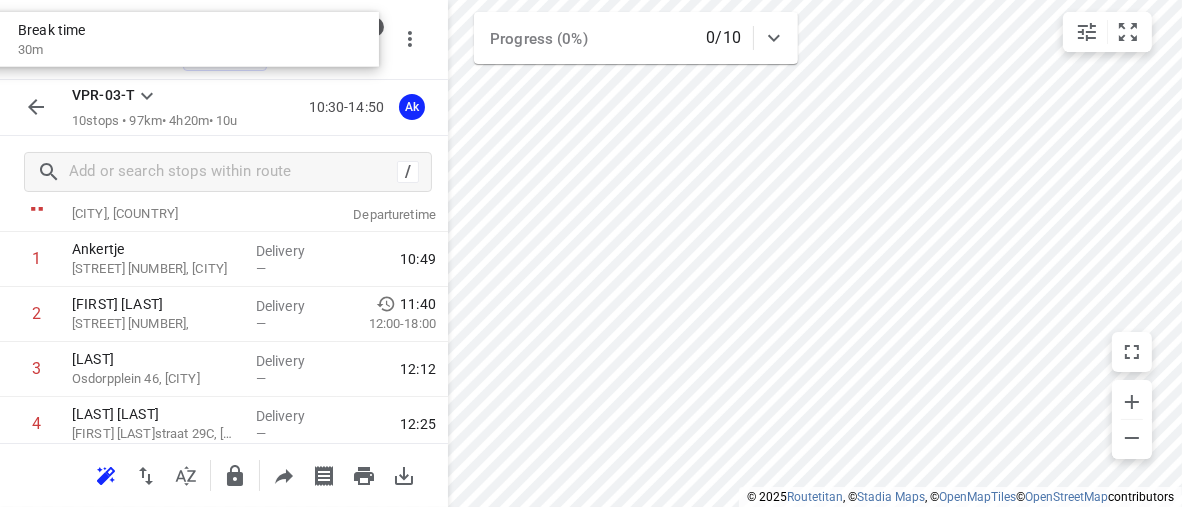 drag, startPoint x: 353, startPoint y: 296, endPoint x: 292, endPoint y: 50, distance: 253.4502 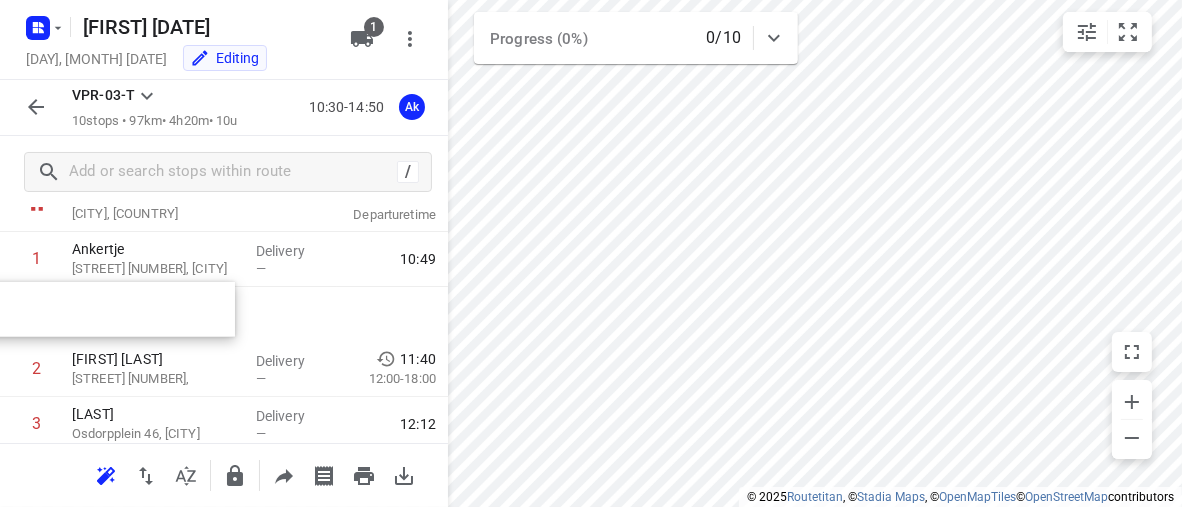 drag, startPoint x: 344, startPoint y: 322, endPoint x: 139, endPoint y: 318, distance: 205.03902 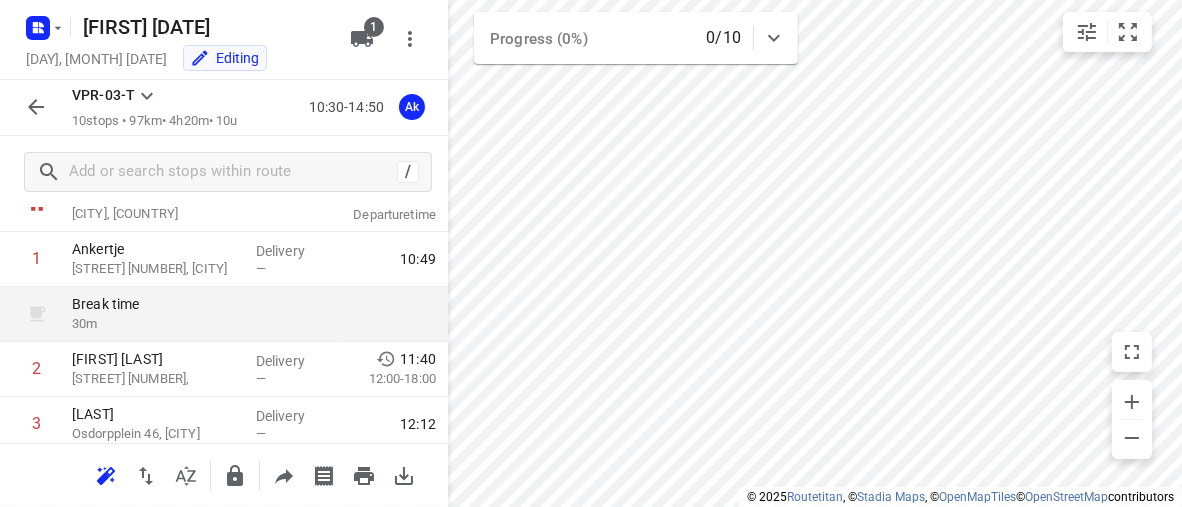 drag, startPoint x: 294, startPoint y: 309, endPoint x: 232, endPoint y: 324, distance: 63.788715 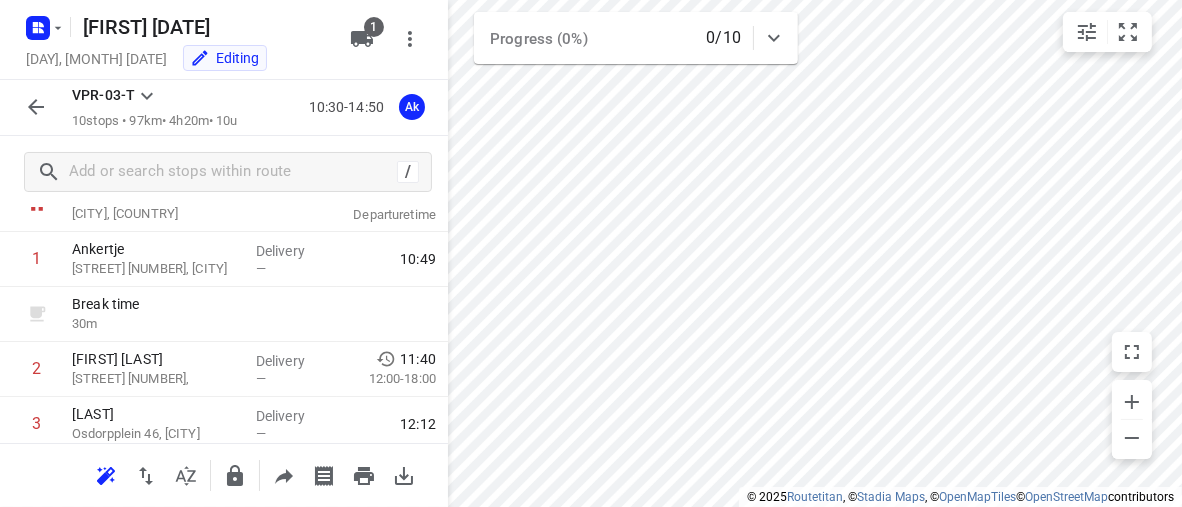 scroll, scrollTop: 76, scrollLeft: 0, axis: vertical 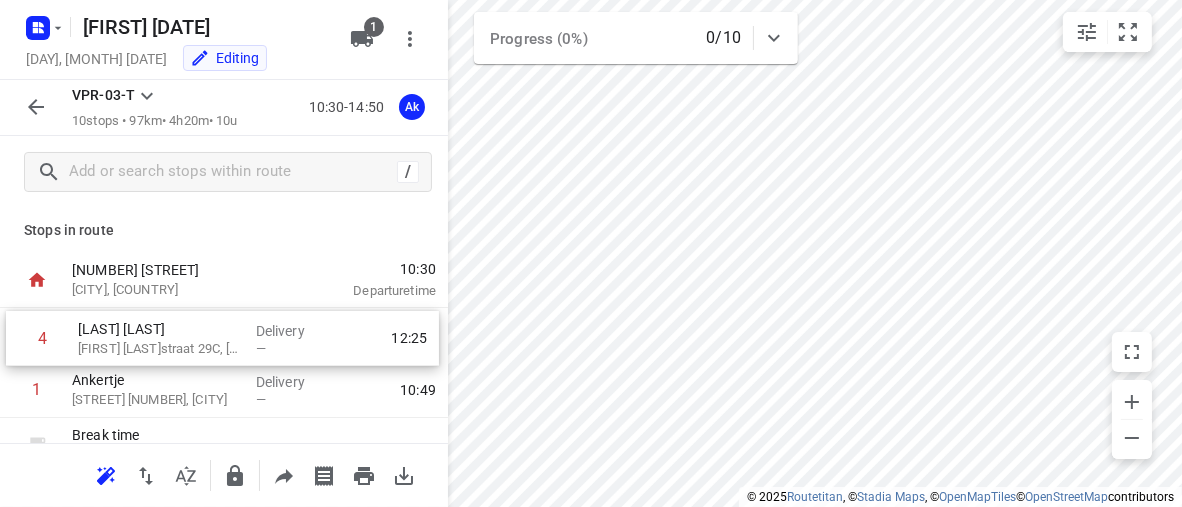 drag, startPoint x: 316, startPoint y: 307, endPoint x: 324, endPoint y: 330, distance: 24.351591 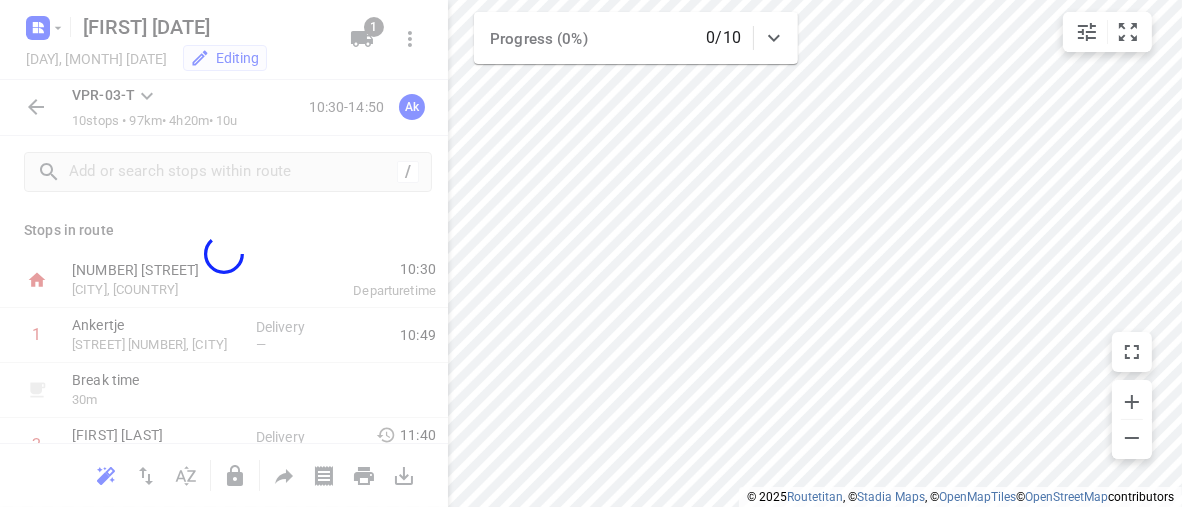 scroll, scrollTop: 0, scrollLeft: 0, axis: both 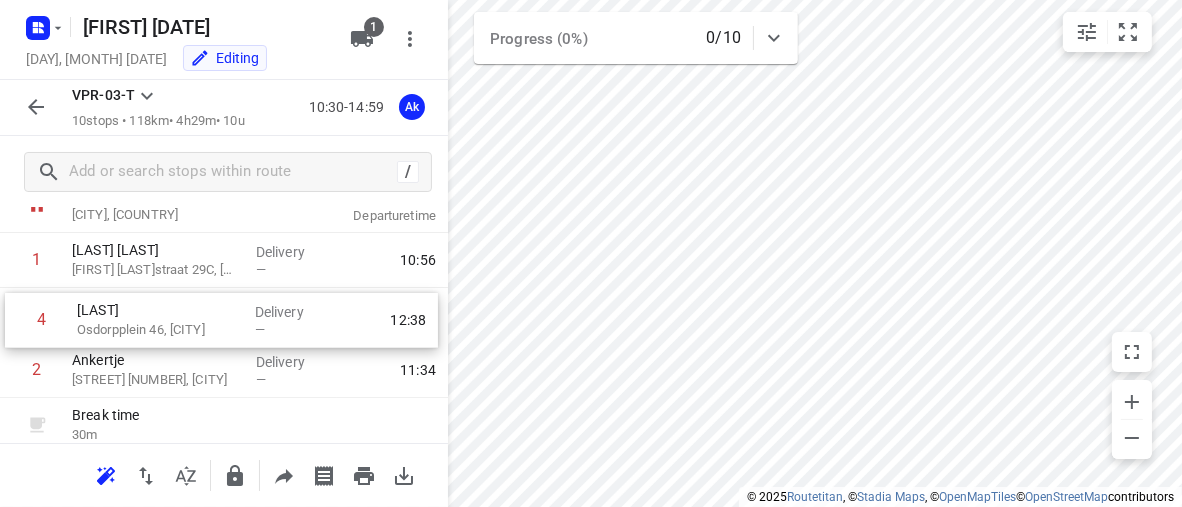 drag, startPoint x: 228, startPoint y: 427, endPoint x: 235, endPoint y: 310, distance: 117.20921 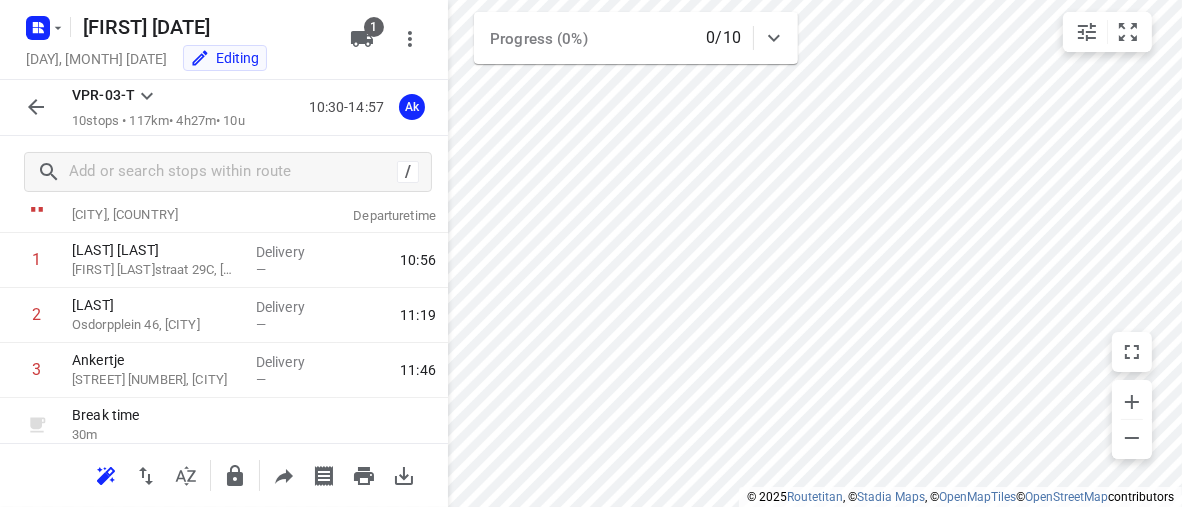 scroll, scrollTop: 75, scrollLeft: 0, axis: vertical 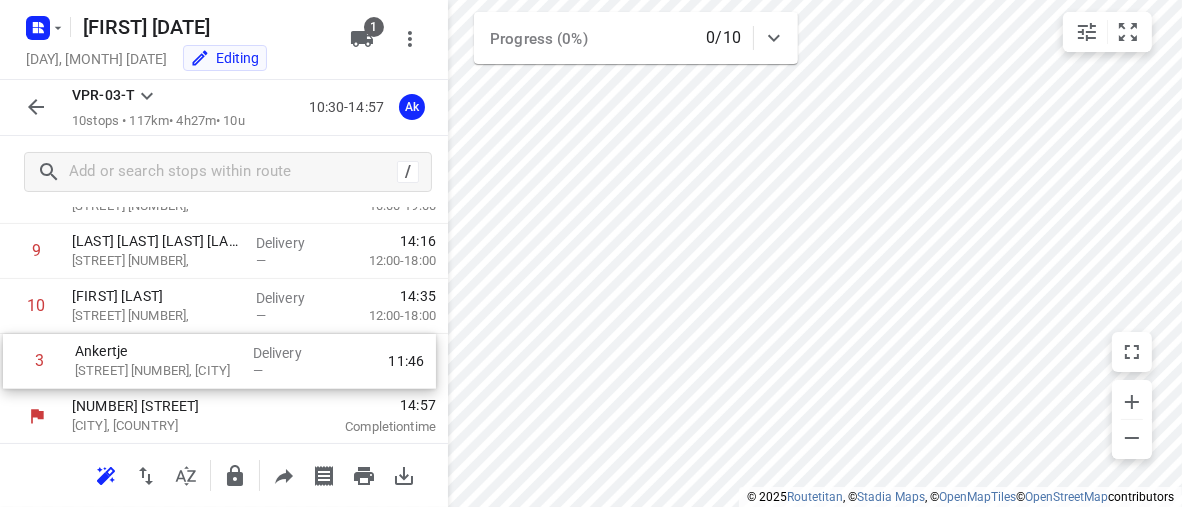 drag, startPoint x: 295, startPoint y: 322, endPoint x: 297, endPoint y: 376, distance: 54.037025 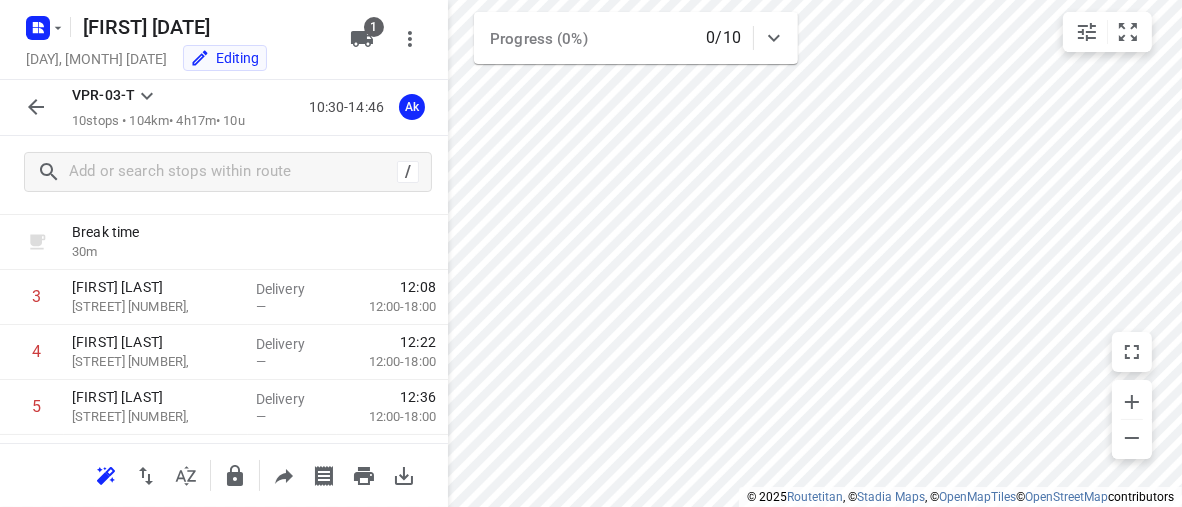 scroll, scrollTop: 200, scrollLeft: 0, axis: vertical 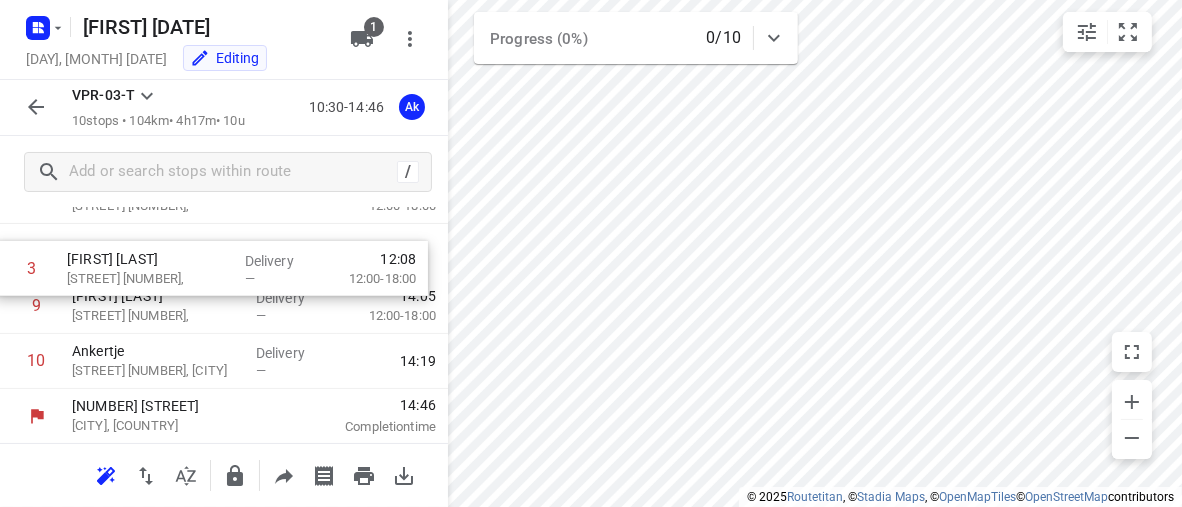 drag, startPoint x: 318, startPoint y: 290, endPoint x: 313, endPoint y: 265, distance: 25.495098 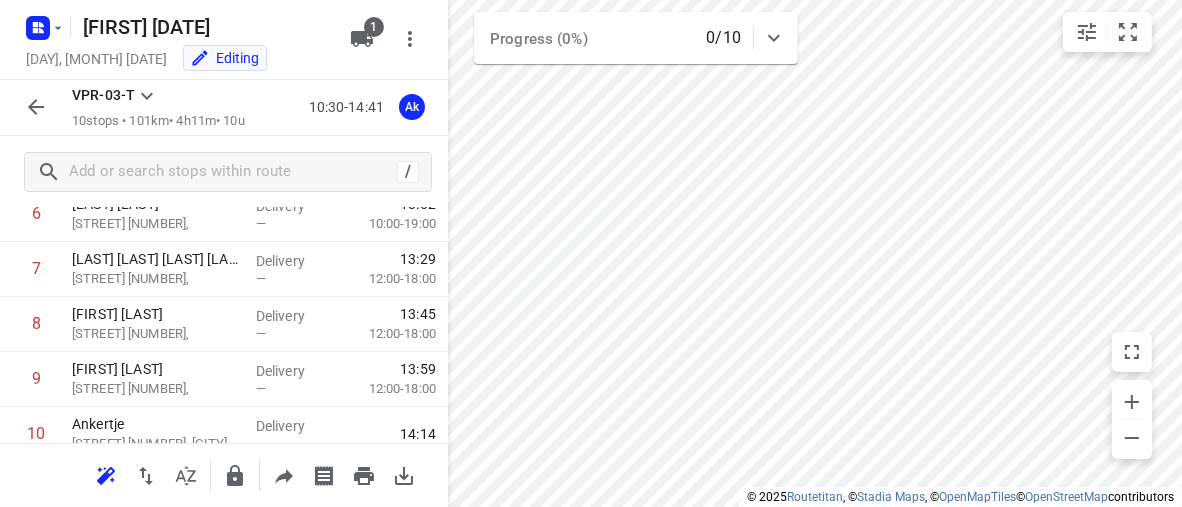 scroll, scrollTop: 430, scrollLeft: 0, axis: vertical 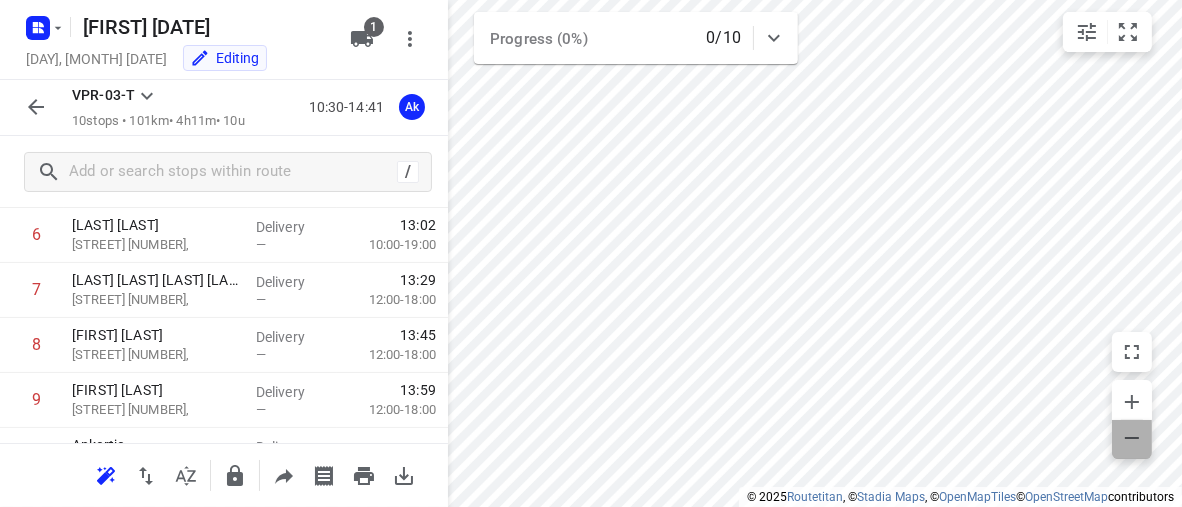 click 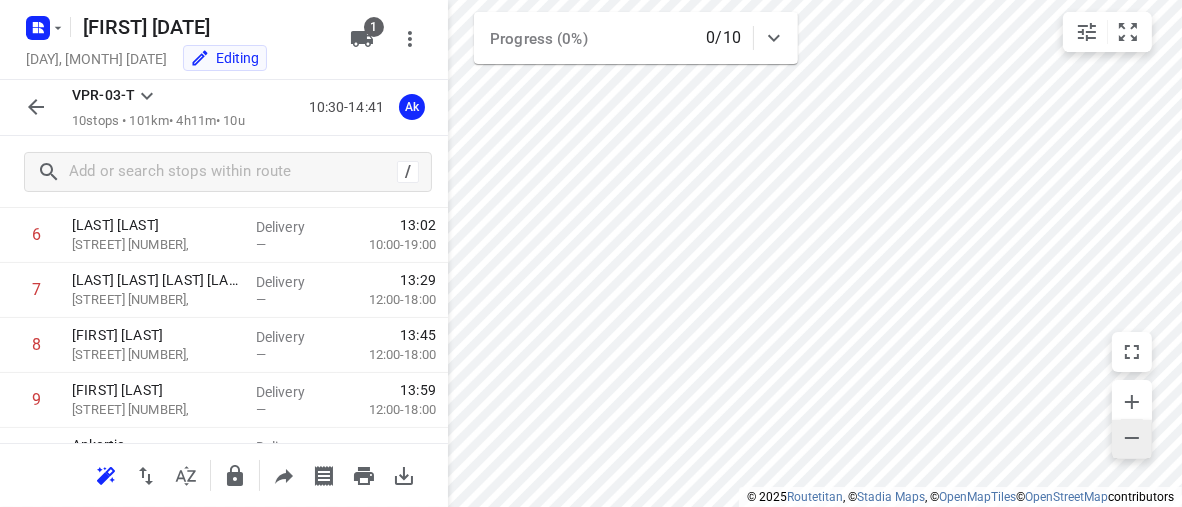 click 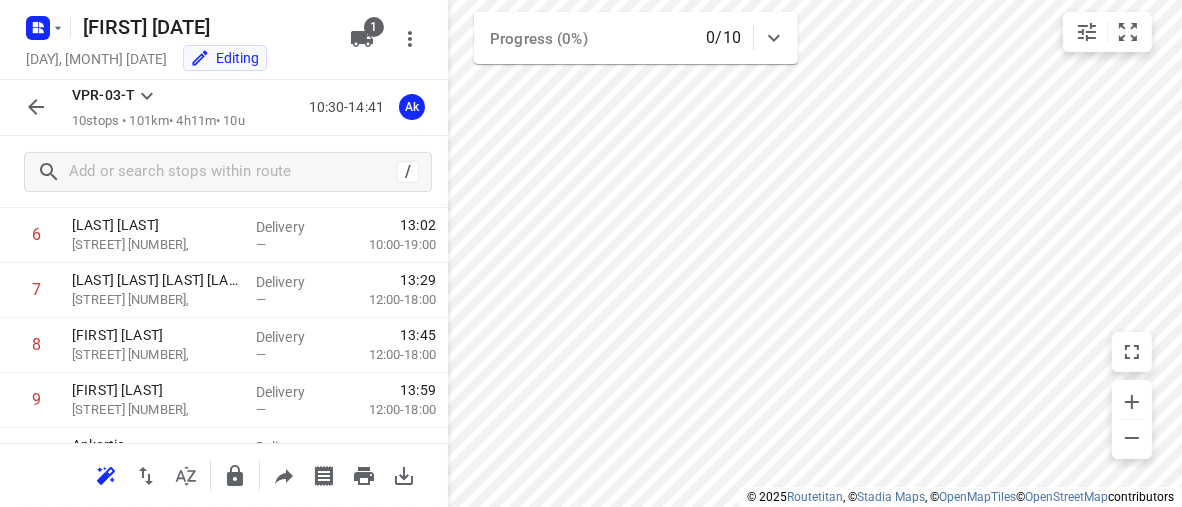 scroll, scrollTop: 524, scrollLeft: 0, axis: vertical 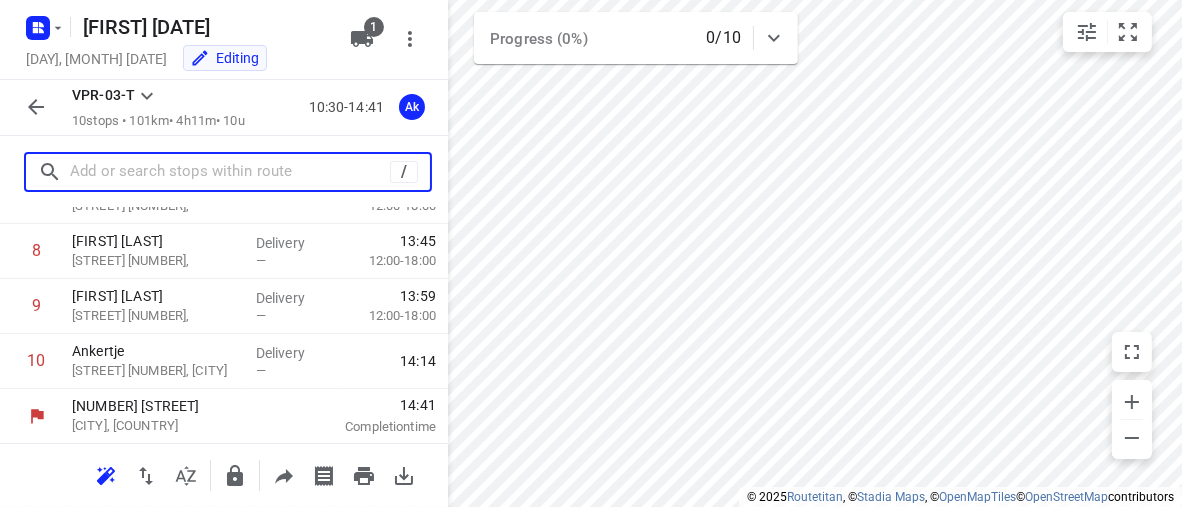 click at bounding box center (230, 172) 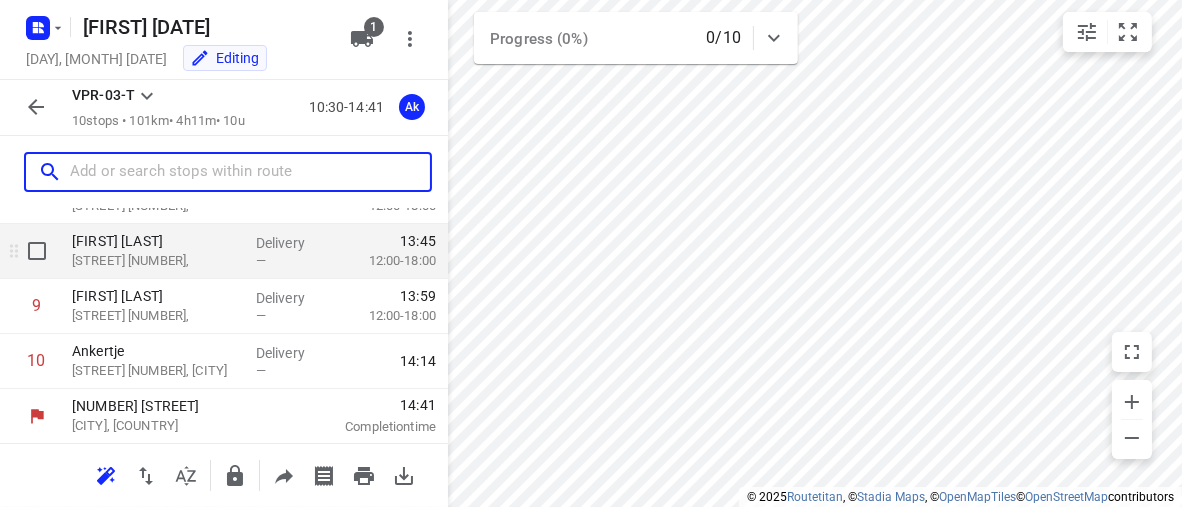 click on "13:45" at bounding box center [386, 241] 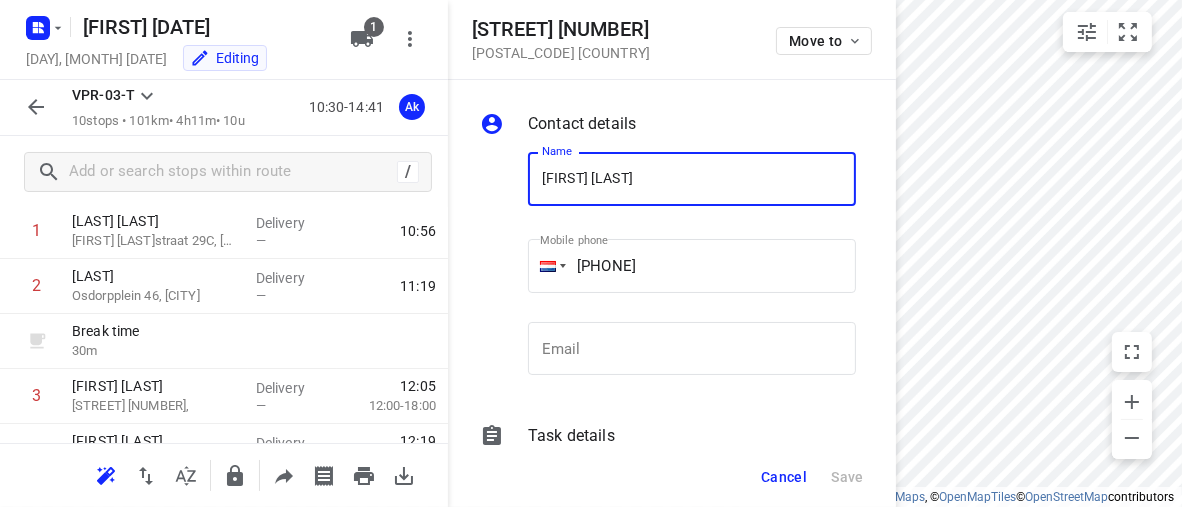 scroll, scrollTop: 107, scrollLeft: 0, axis: vertical 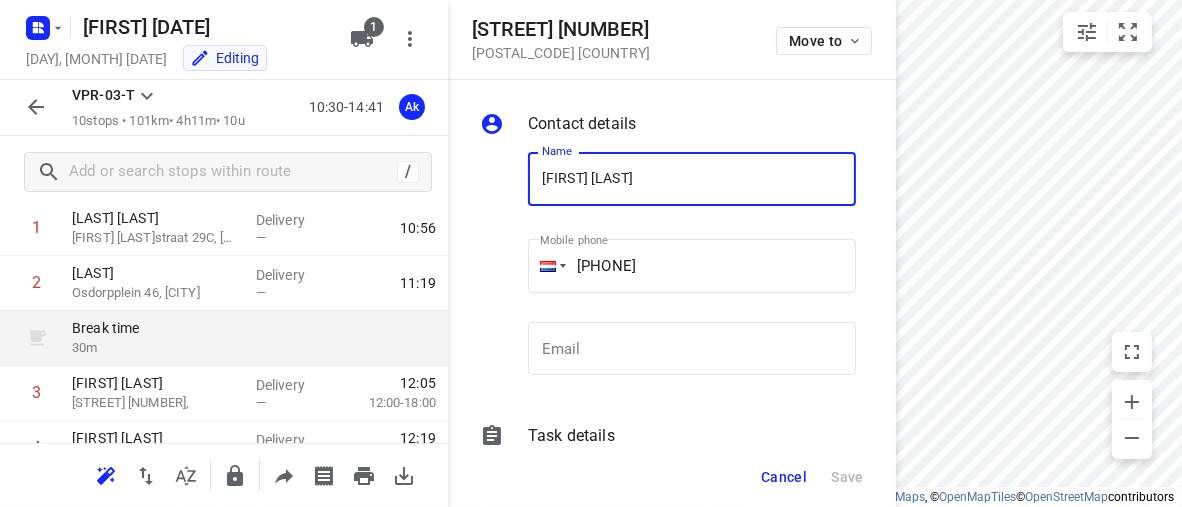 click at bounding box center (392, 338) 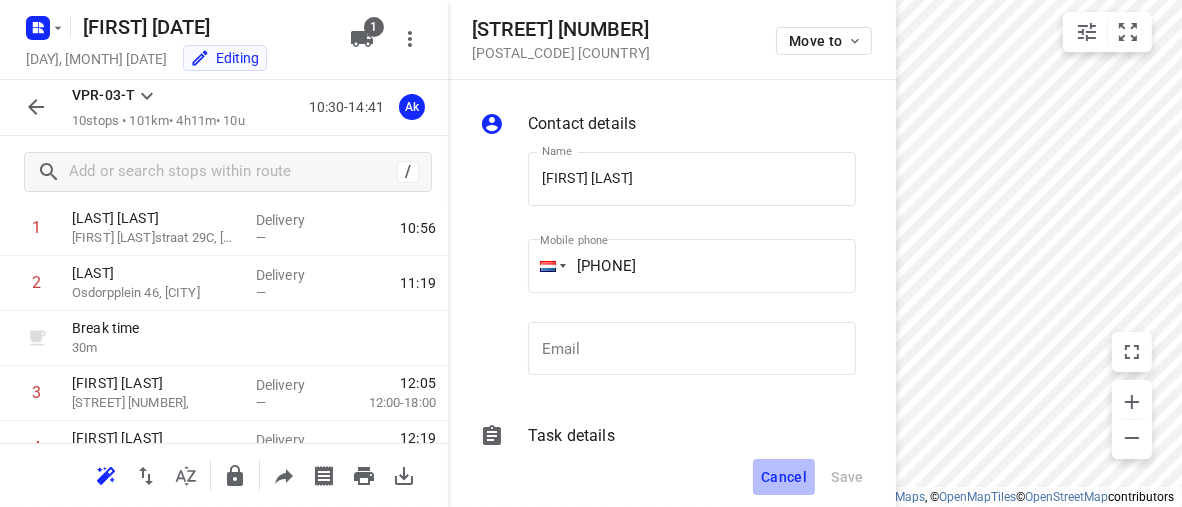 click on "Cancel" at bounding box center [784, 477] 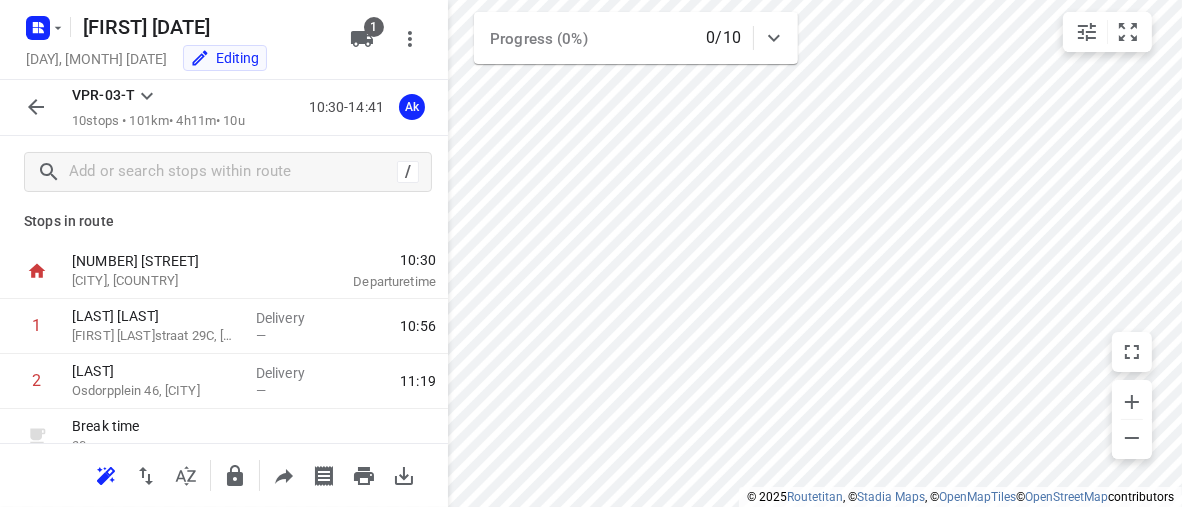 scroll, scrollTop: 0, scrollLeft: 0, axis: both 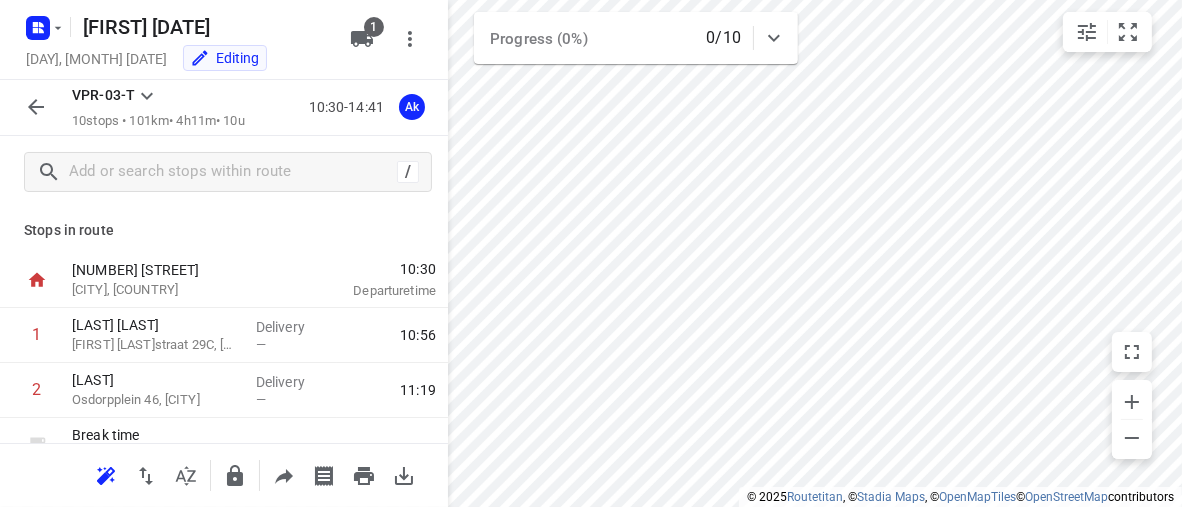 click on "10:30" at bounding box center (370, 269) 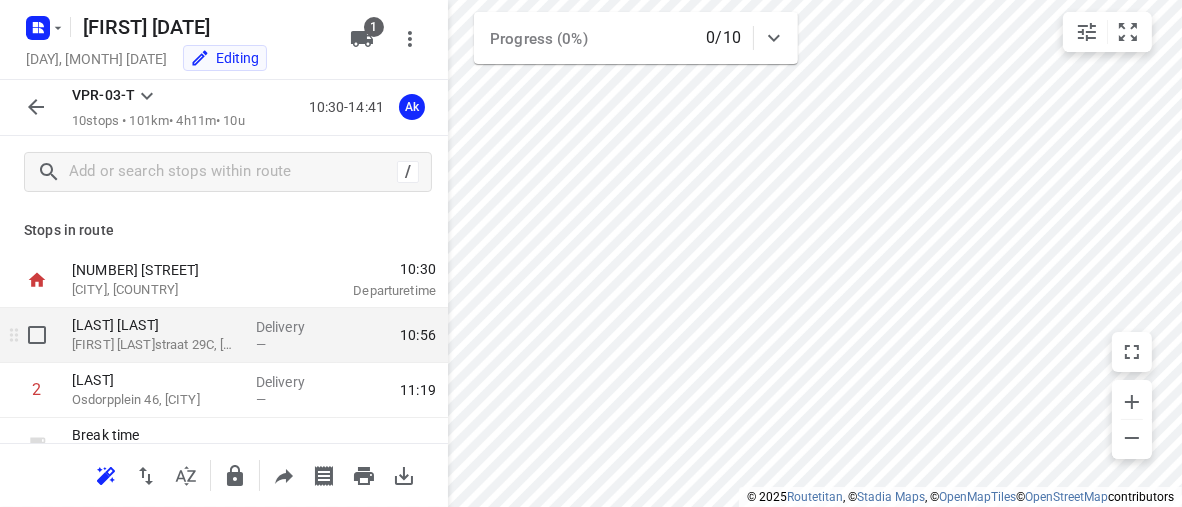 click on "10:56" at bounding box center (392, 335) 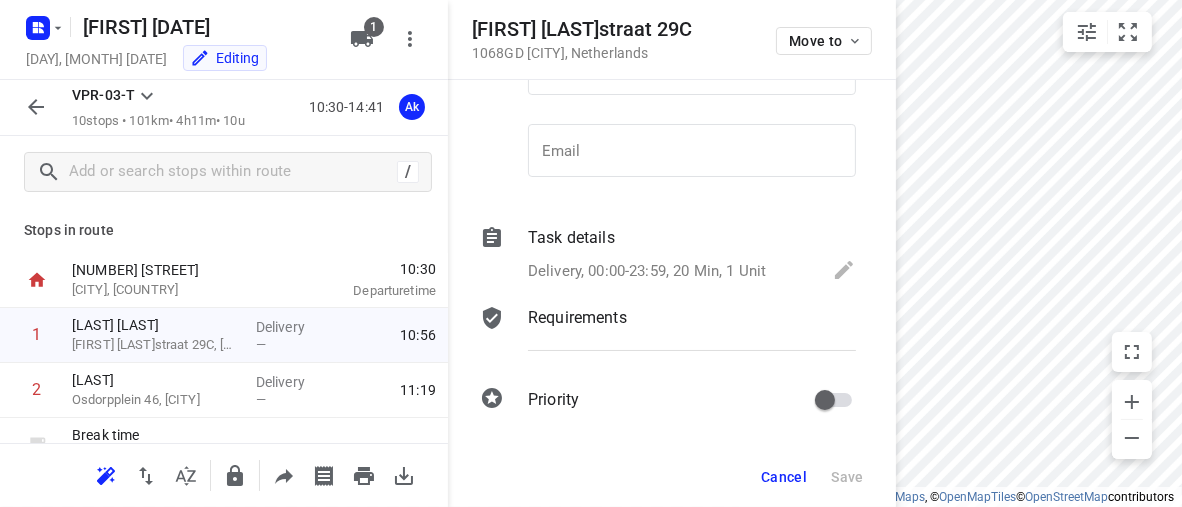 scroll, scrollTop: 201, scrollLeft: 0, axis: vertical 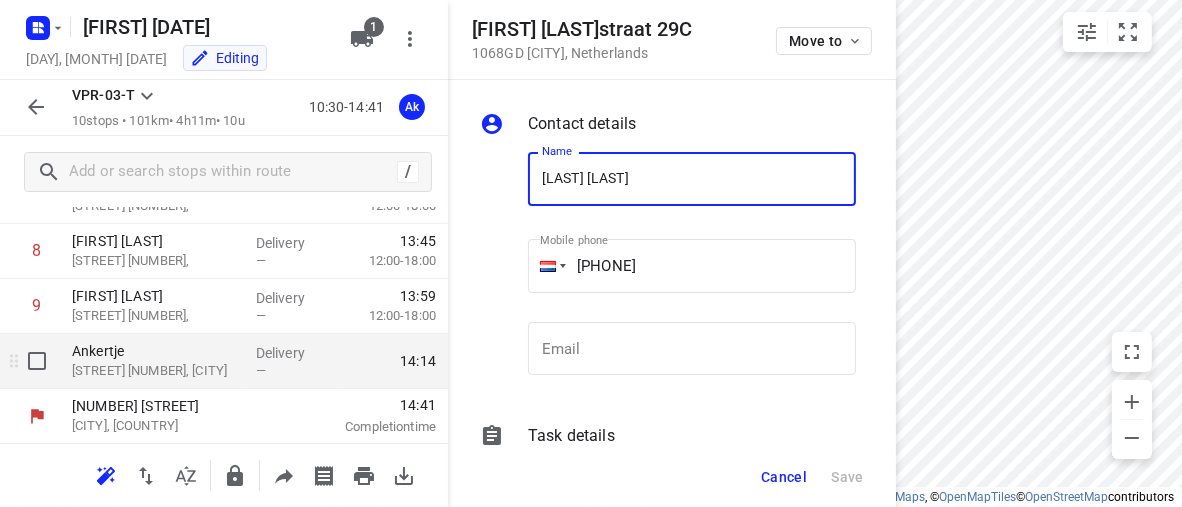 drag, startPoint x: 342, startPoint y: 397, endPoint x: 318, endPoint y: 376, distance: 31.890438 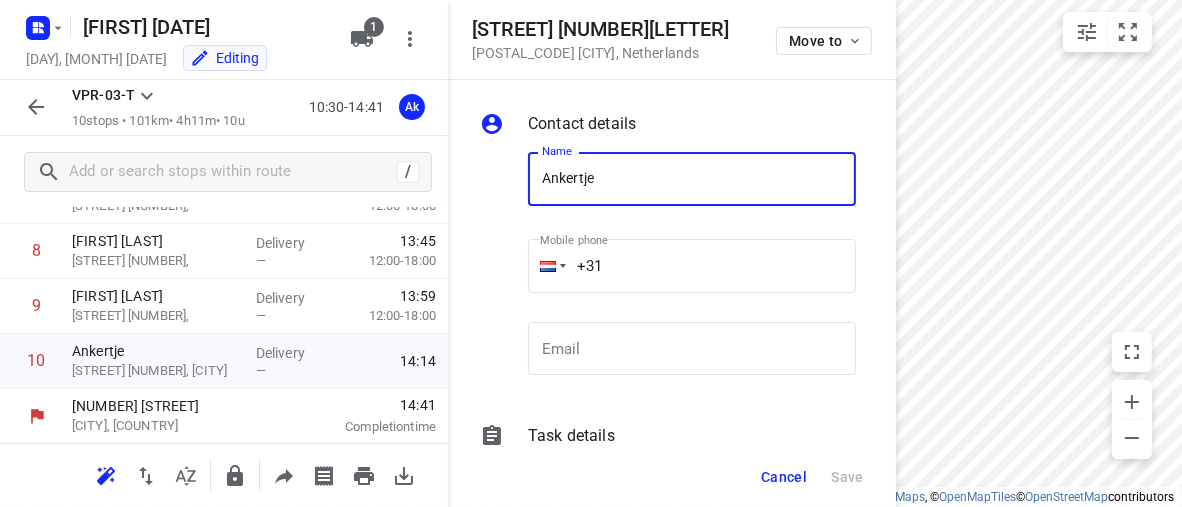 drag, startPoint x: 597, startPoint y: 185, endPoint x: 509, endPoint y: 229, distance: 98.38699 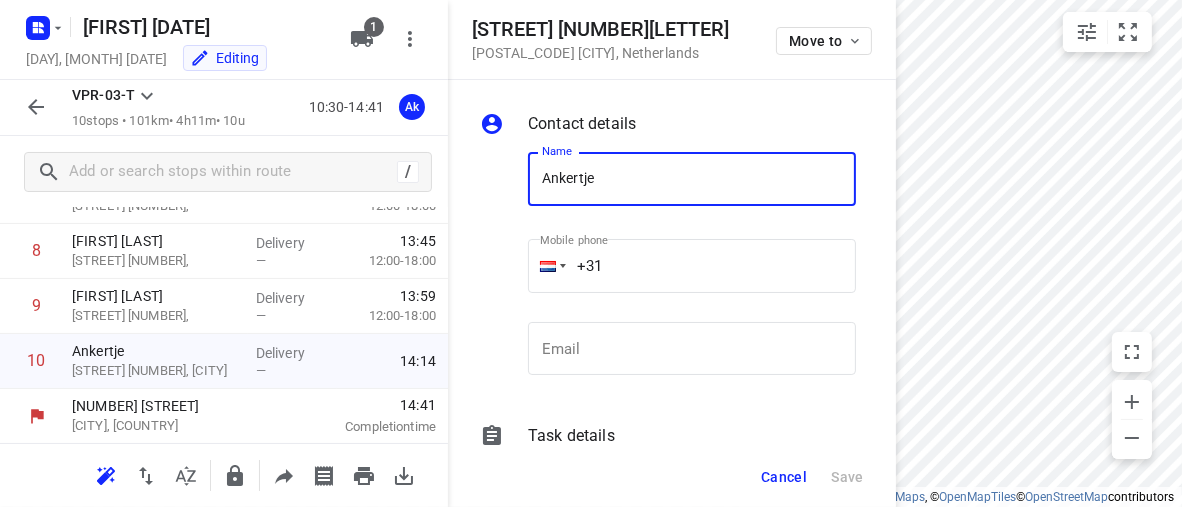 click on "Ankertje" at bounding box center (692, 179) 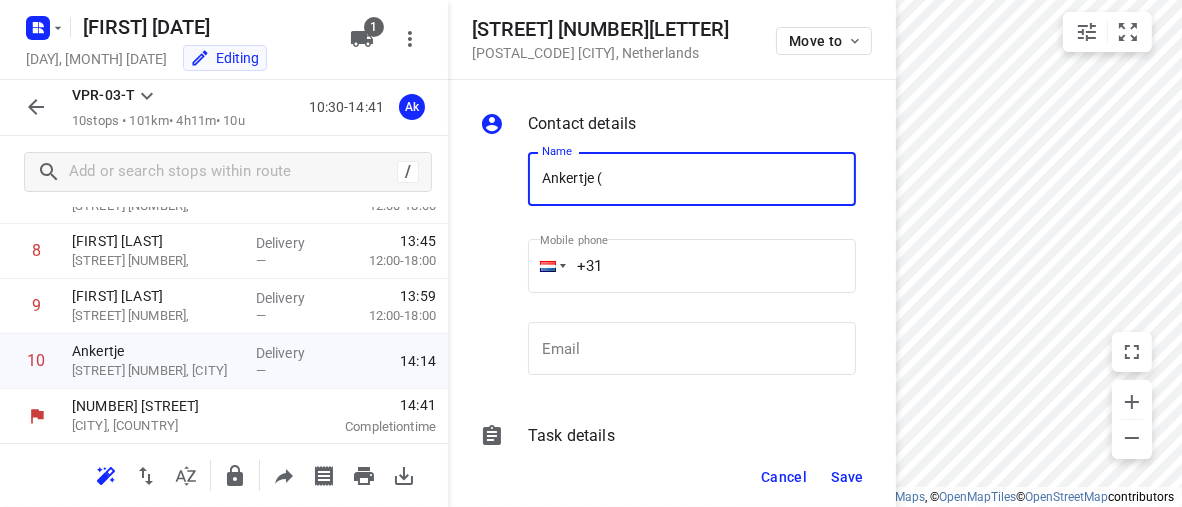 click on "Ankertje (" at bounding box center (692, 179) 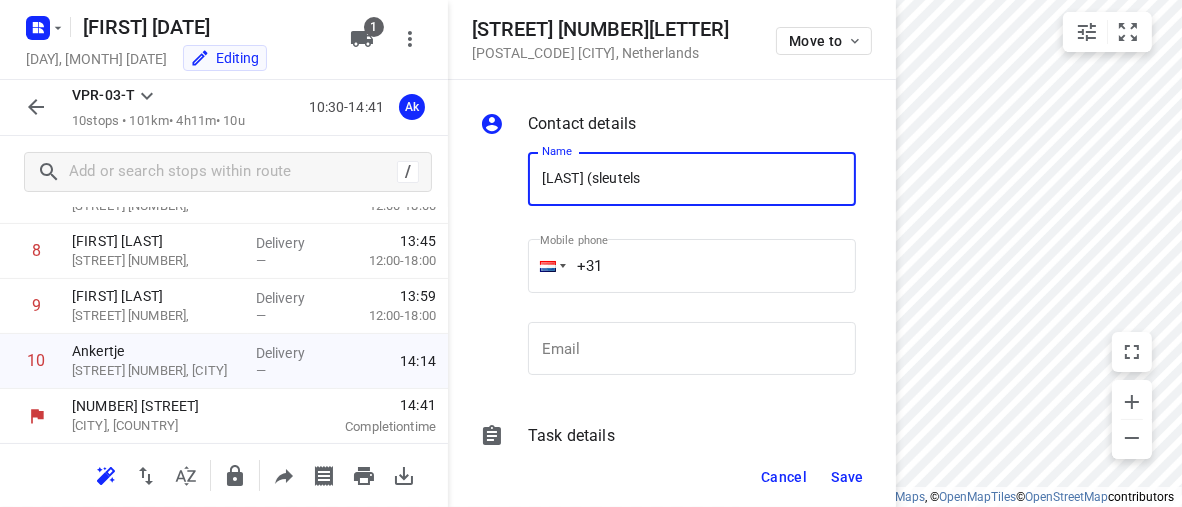 type on "[LAST] (sleutels" 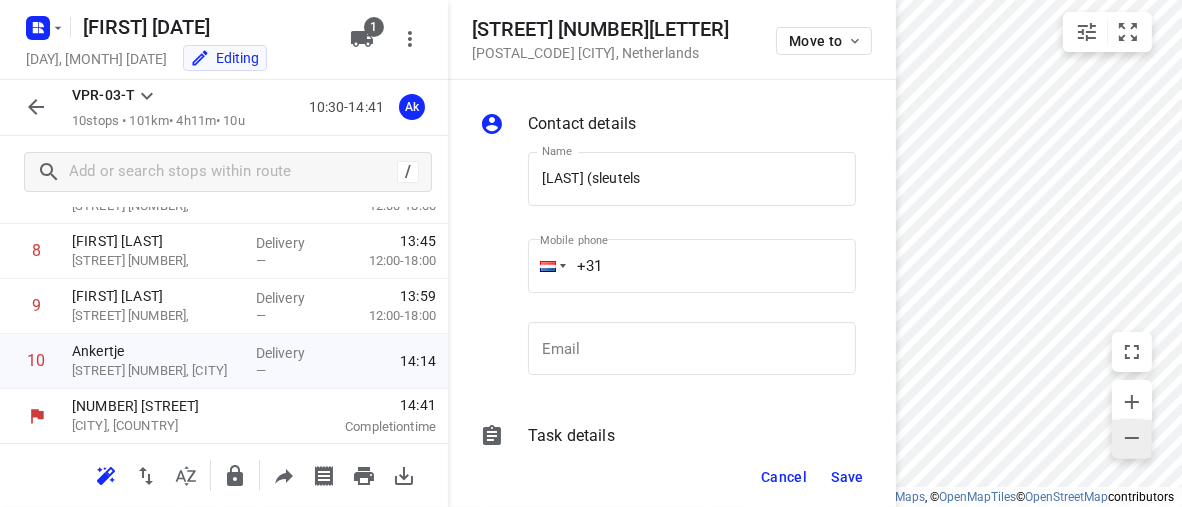 click 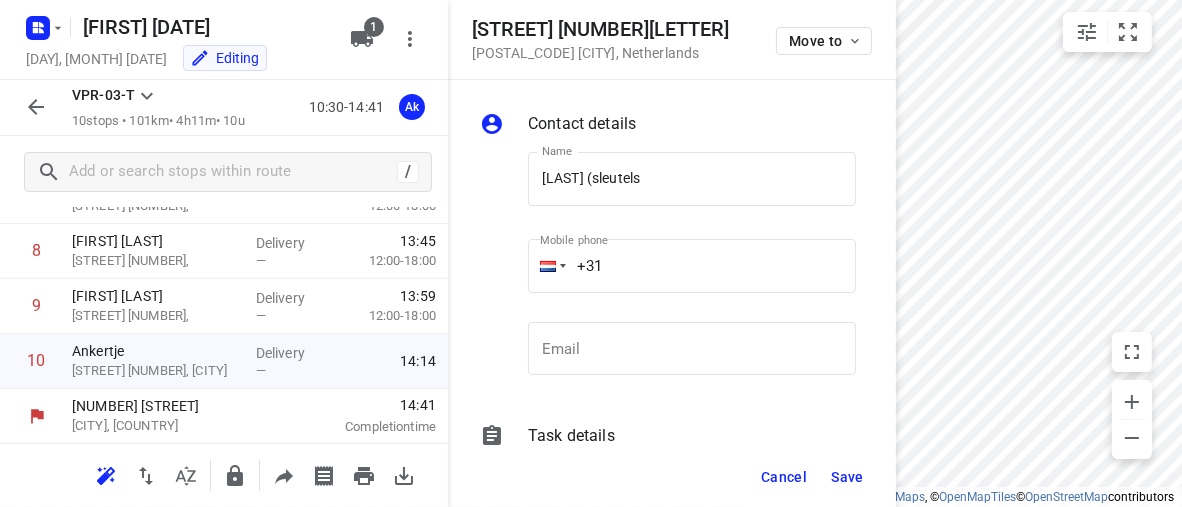click on "Save" at bounding box center [847, 477] 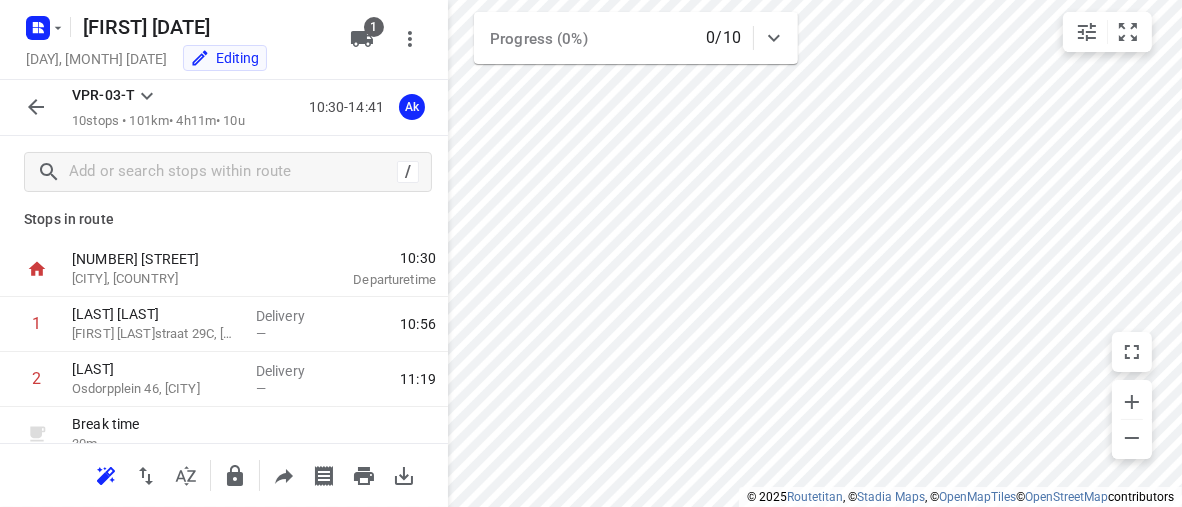 scroll, scrollTop: 0, scrollLeft: 0, axis: both 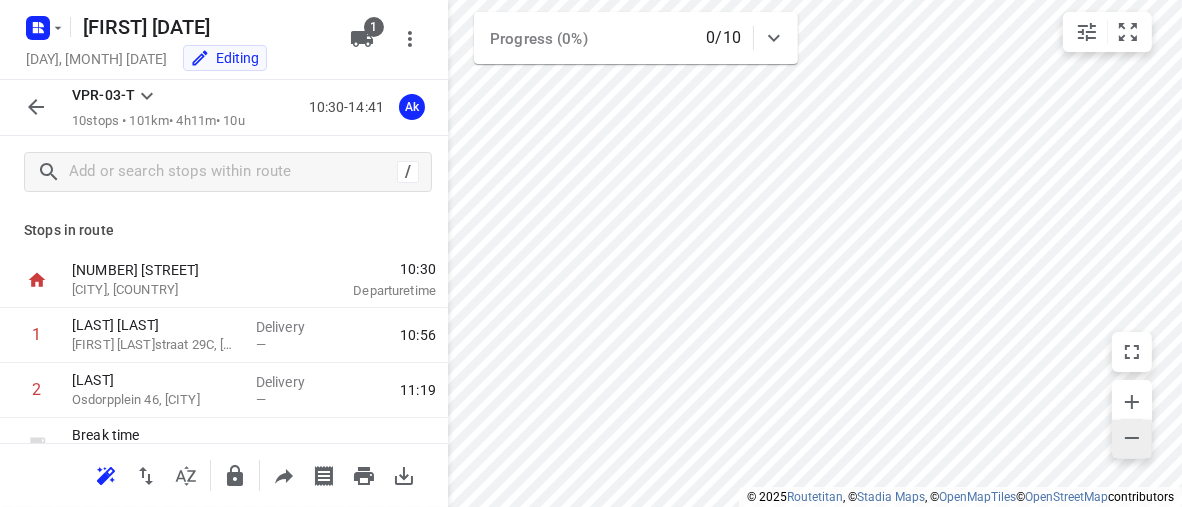 click 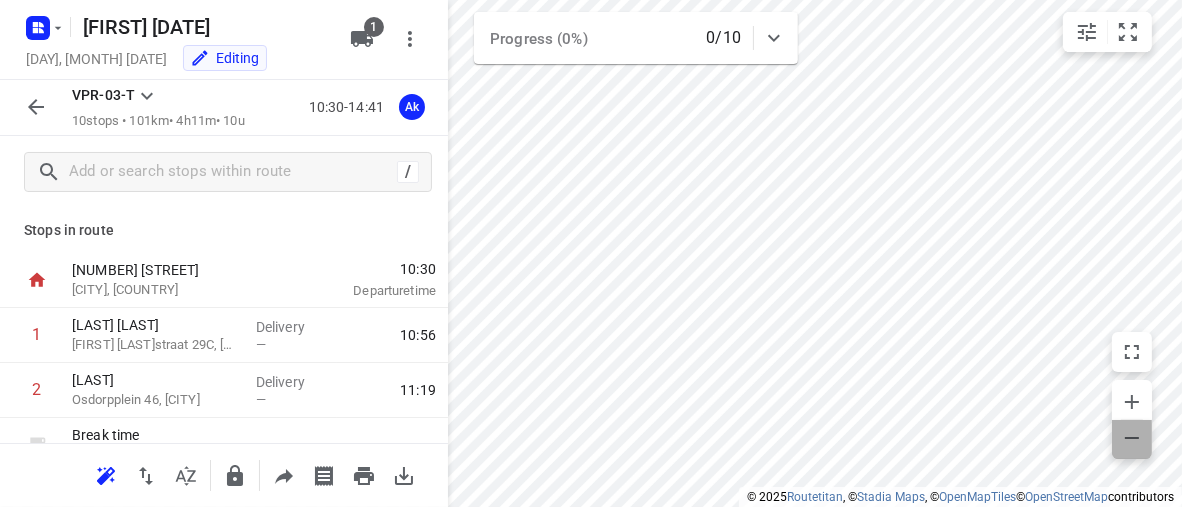 click 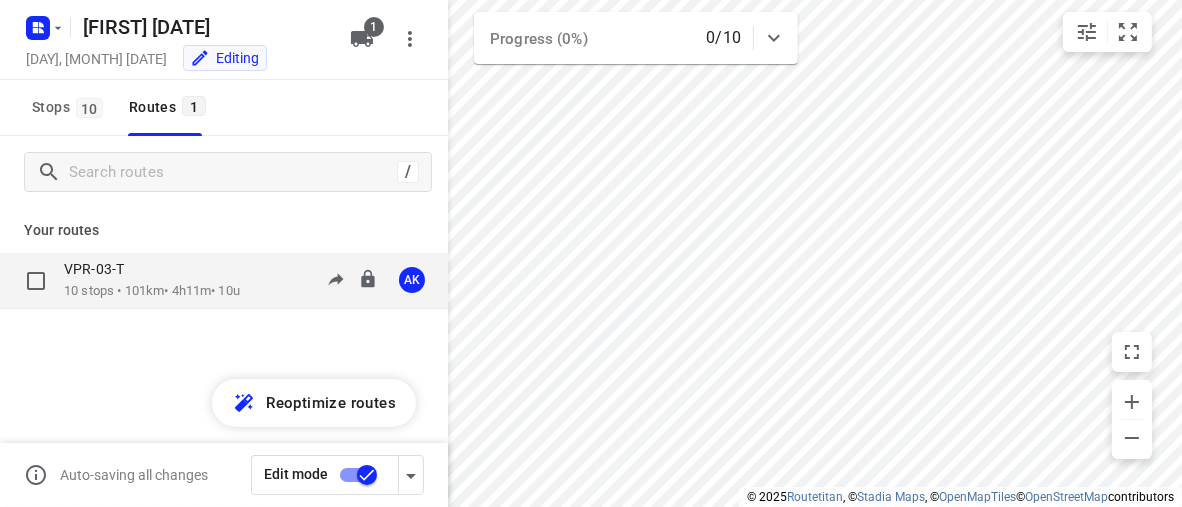 click on "VPR-03-T" at bounding box center [152, 271] 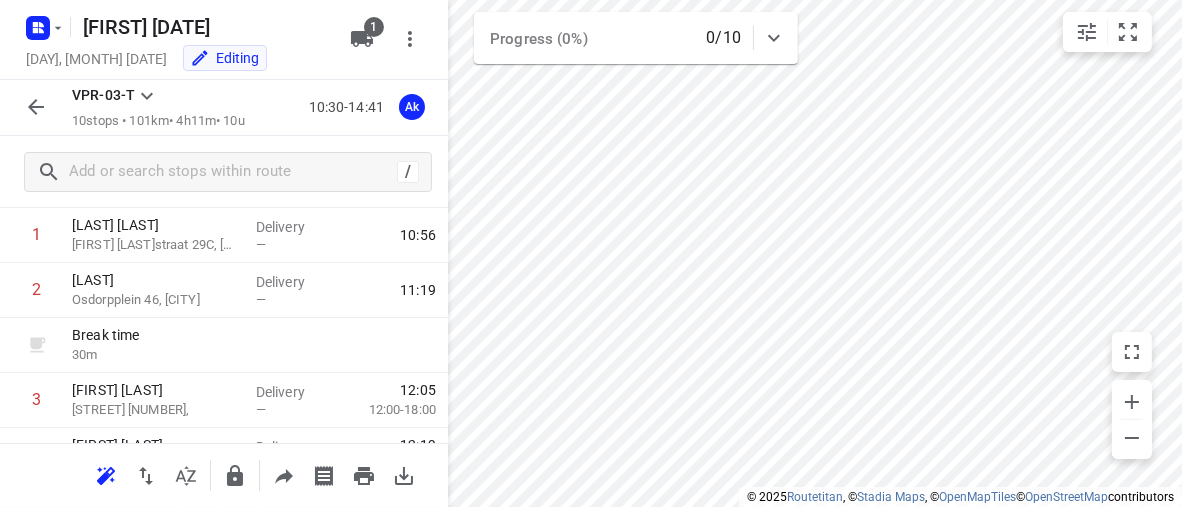 scroll, scrollTop: 0, scrollLeft: 0, axis: both 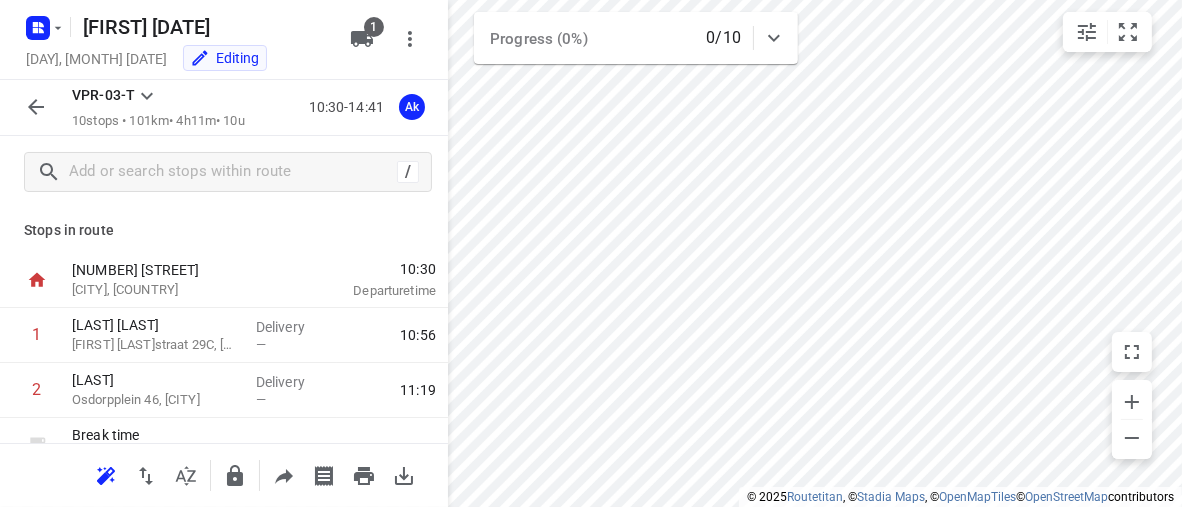click on "[CITY], [COUNTRY]" at bounding box center (176, 290) 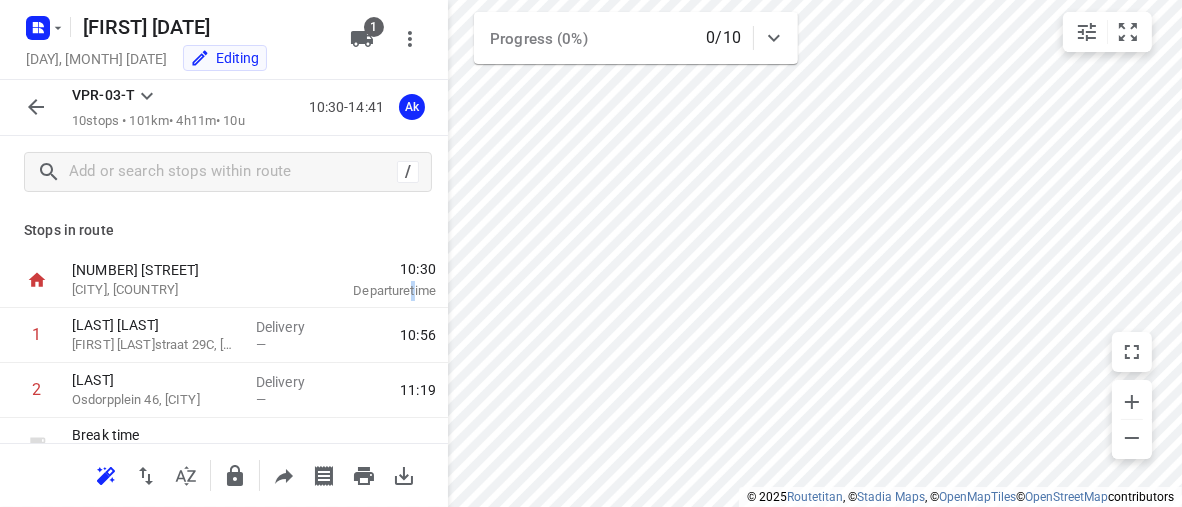 click on "Departure  time" at bounding box center [370, 291] 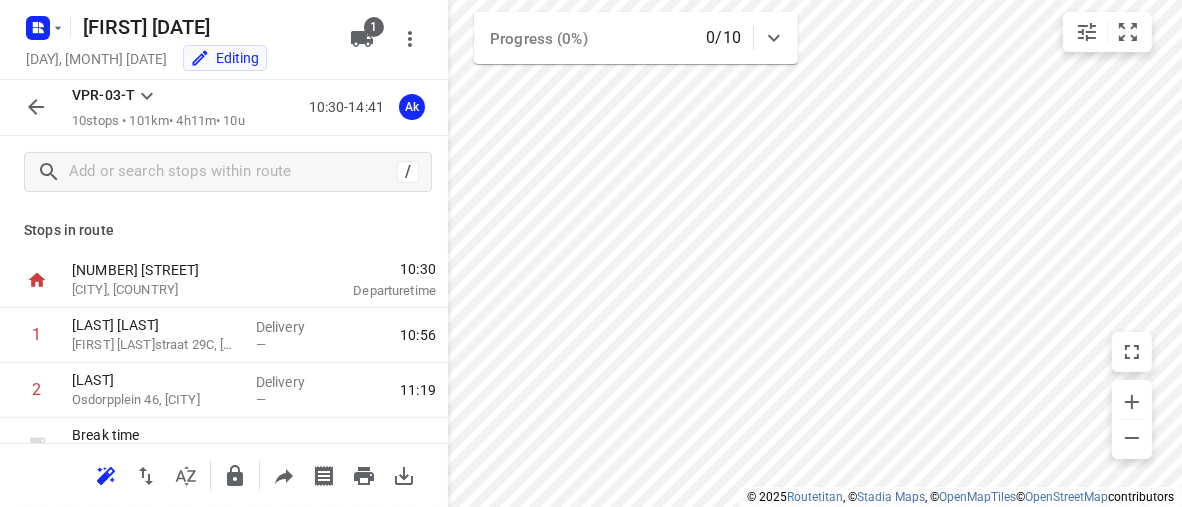 click on "10:30-14:41" at bounding box center (350, 107) 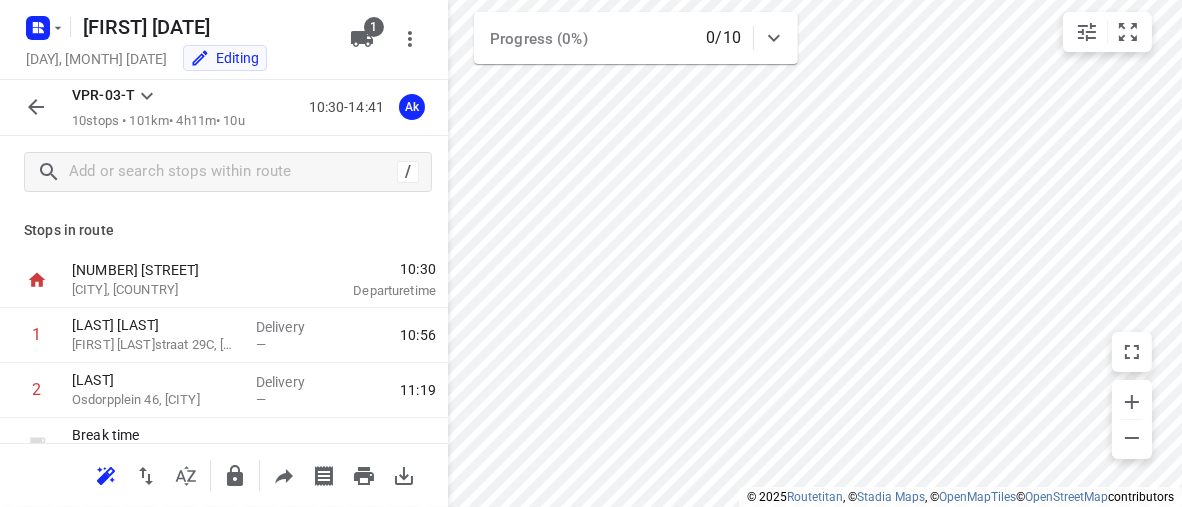 click 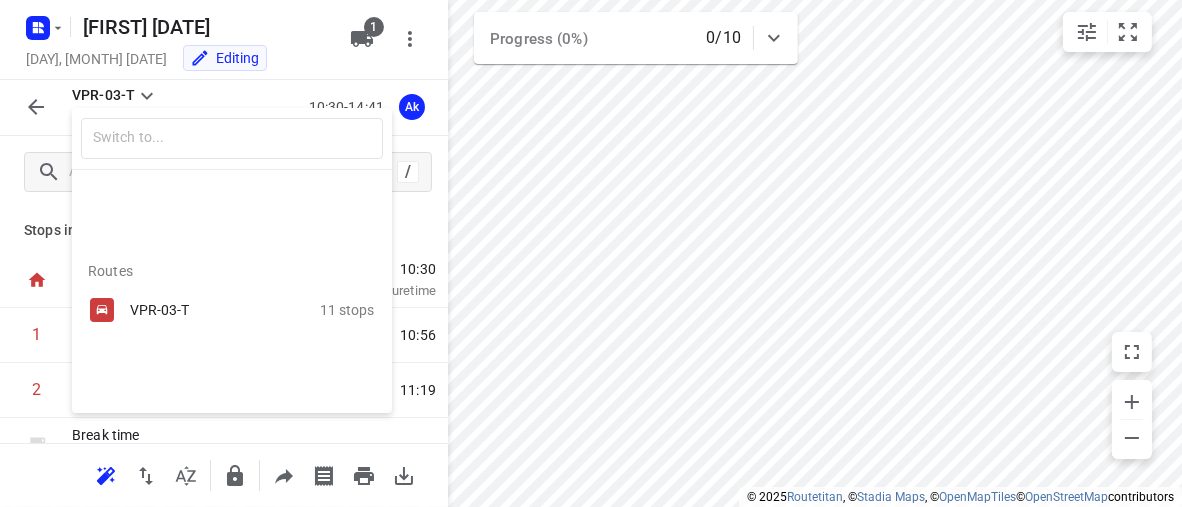 click at bounding box center [591, 253] 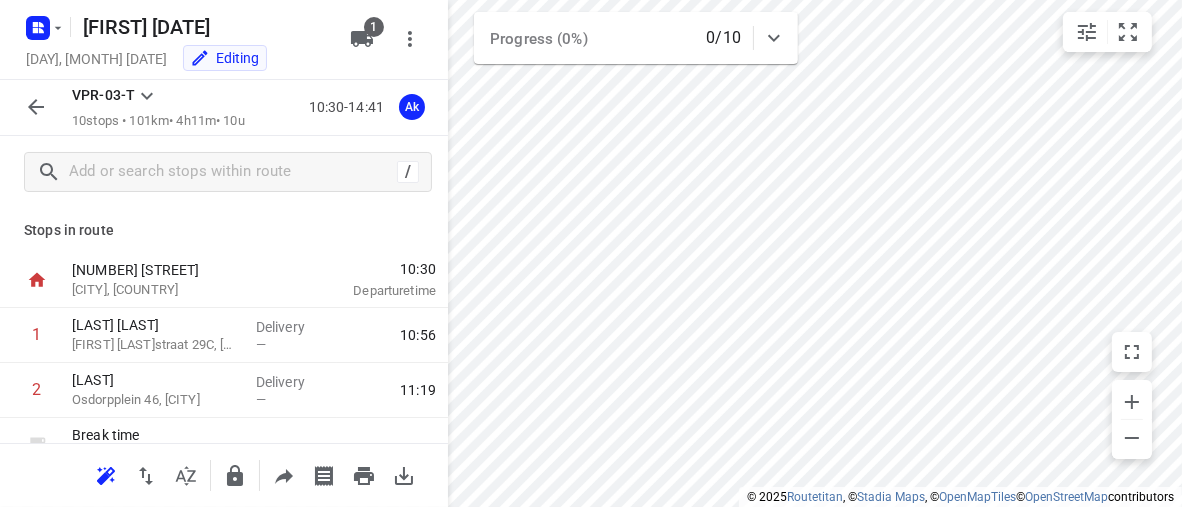 click on "10  stops •   101km  •   4h11m  • 10u" at bounding box center (158, 121) 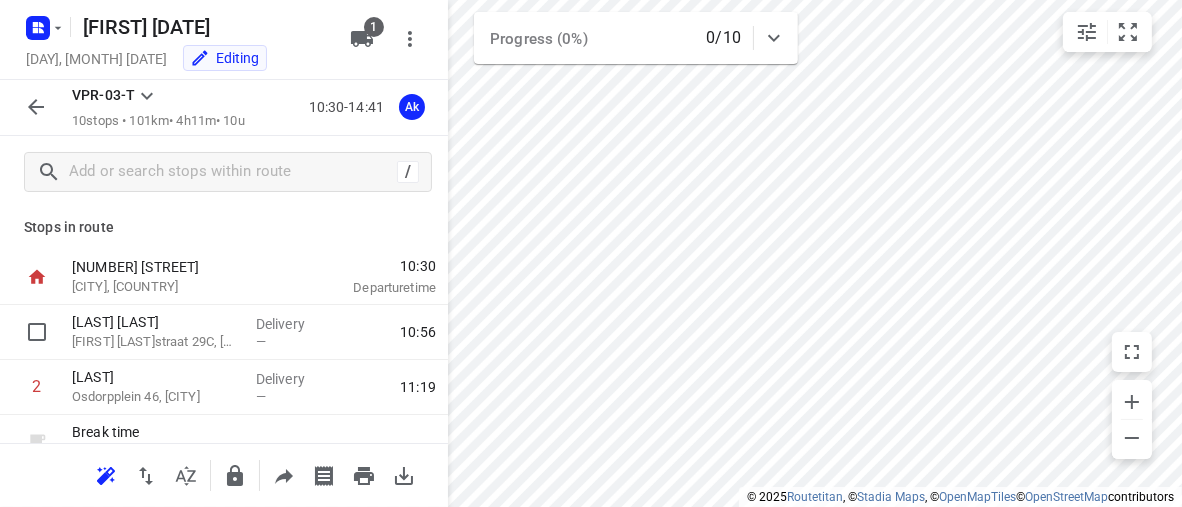 scroll, scrollTop: 0, scrollLeft: 0, axis: both 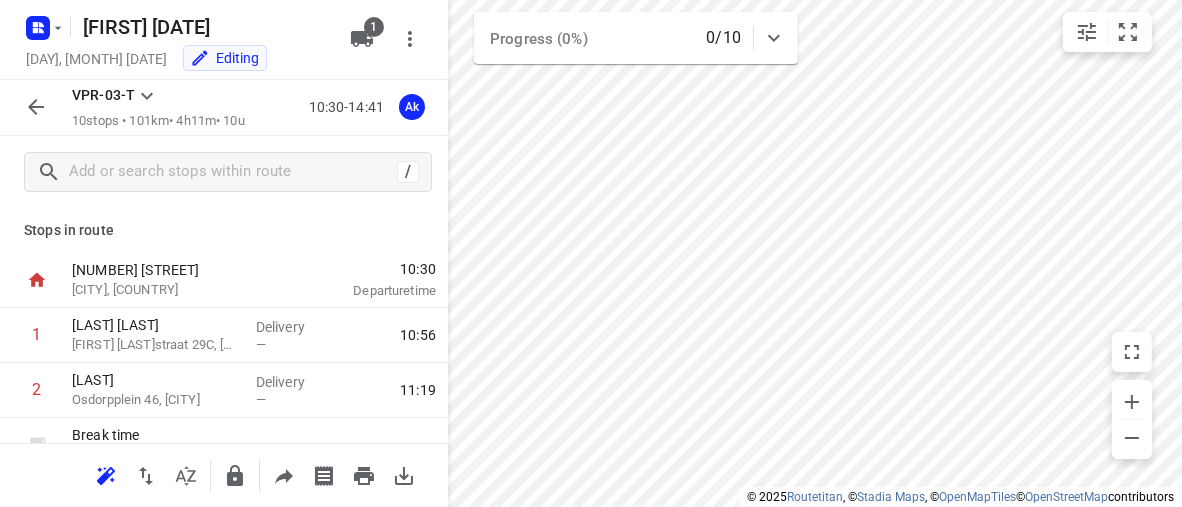click 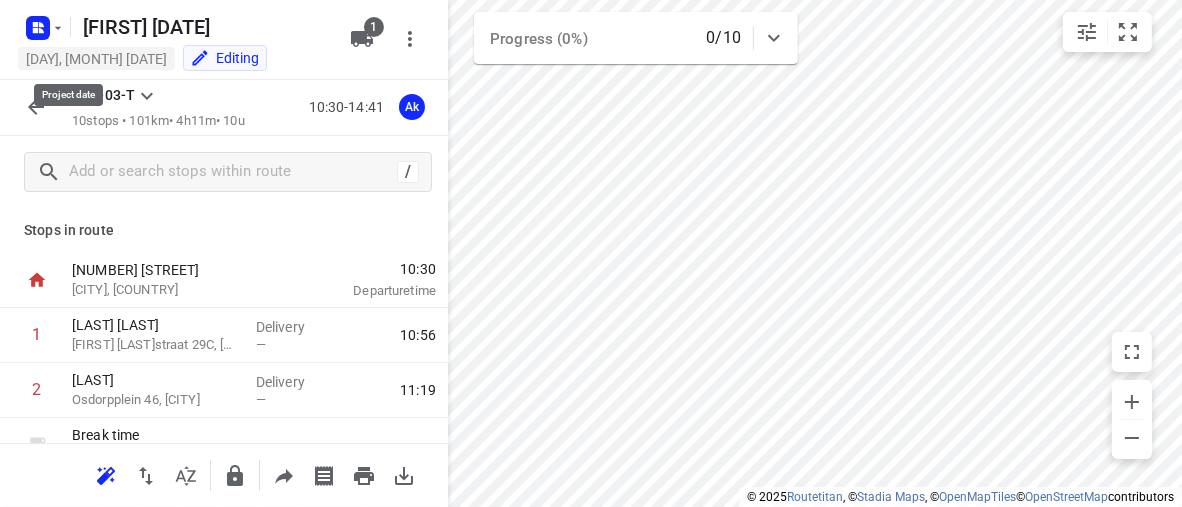click on "[DAY], [MONTH] [DATE]" at bounding box center [96, 58] 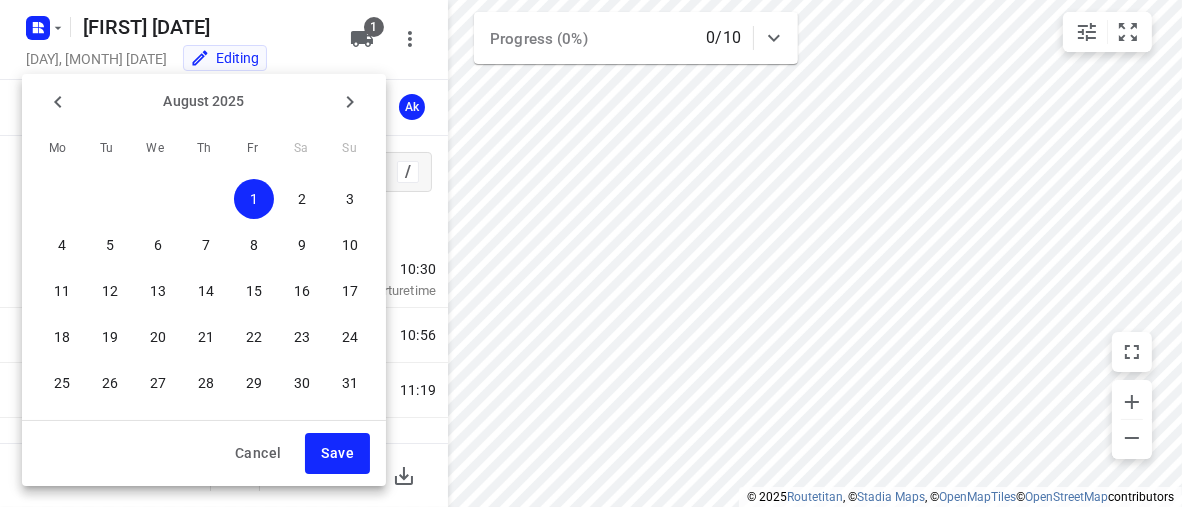 click on "1" at bounding box center (254, 199) 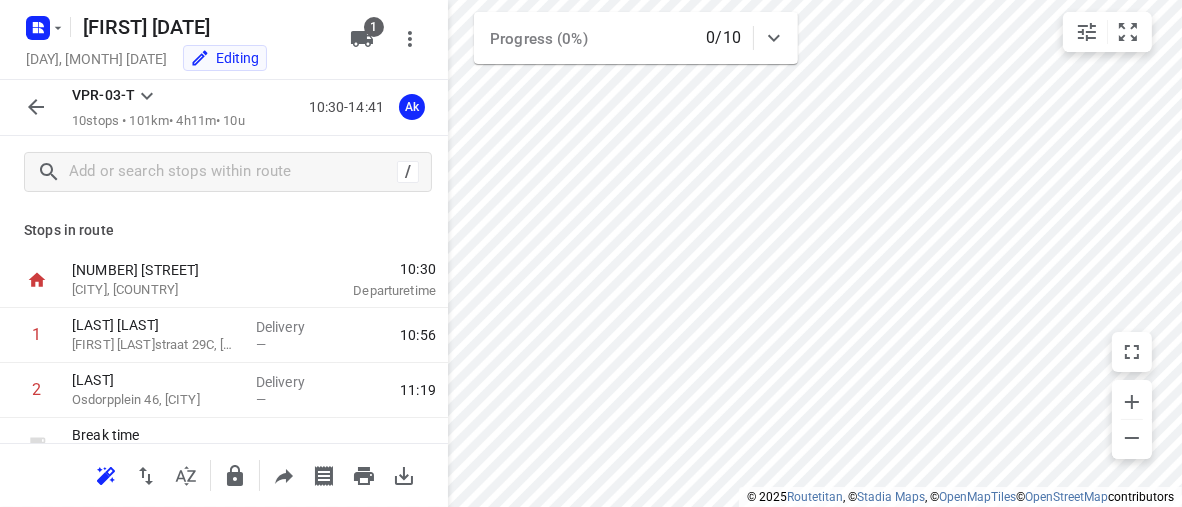 click on "10:30-14:41" at bounding box center (350, 107) 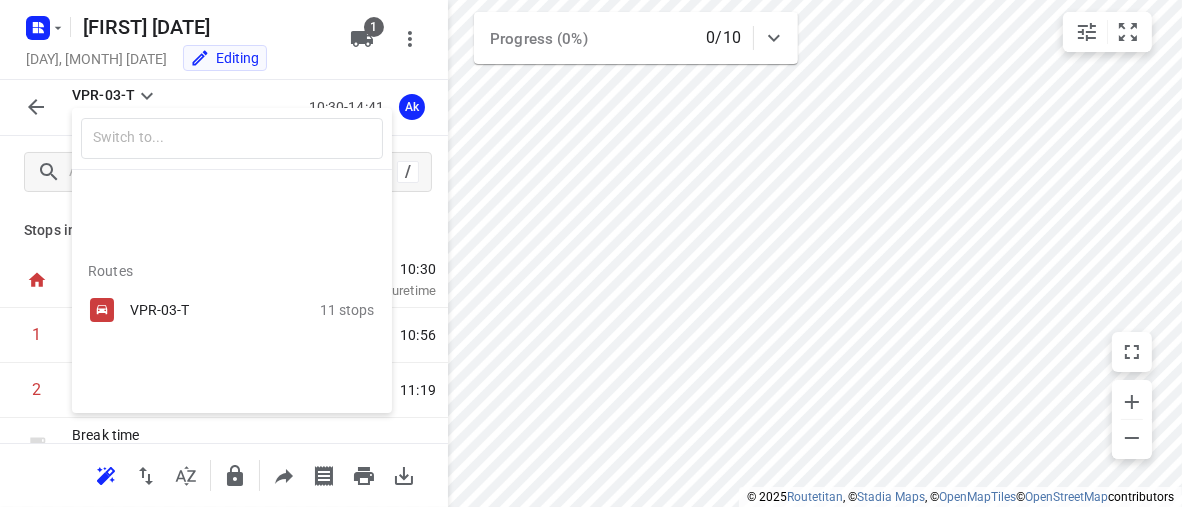 click at bounding box center (591, 253) 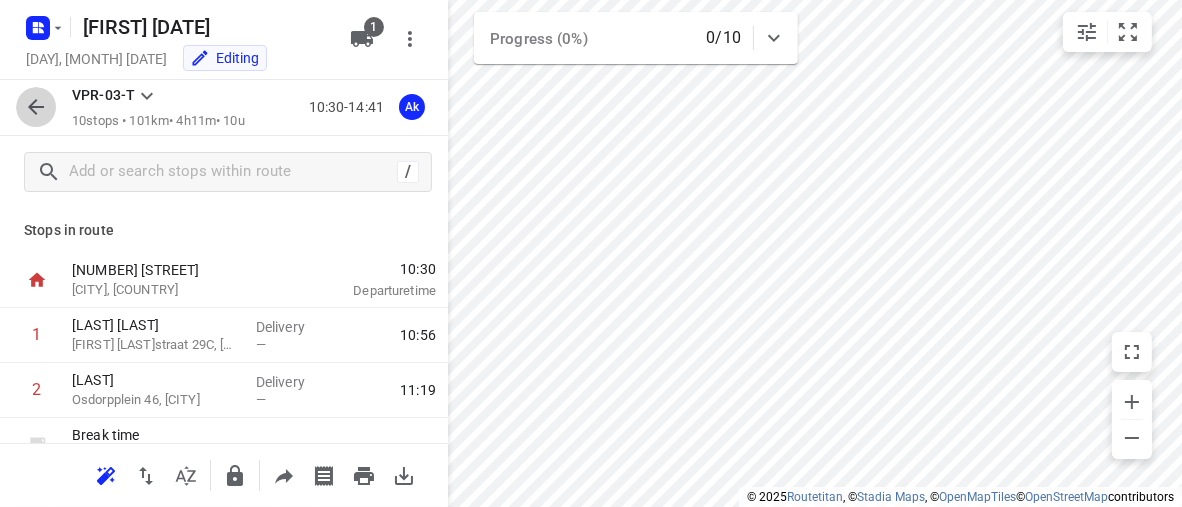 click 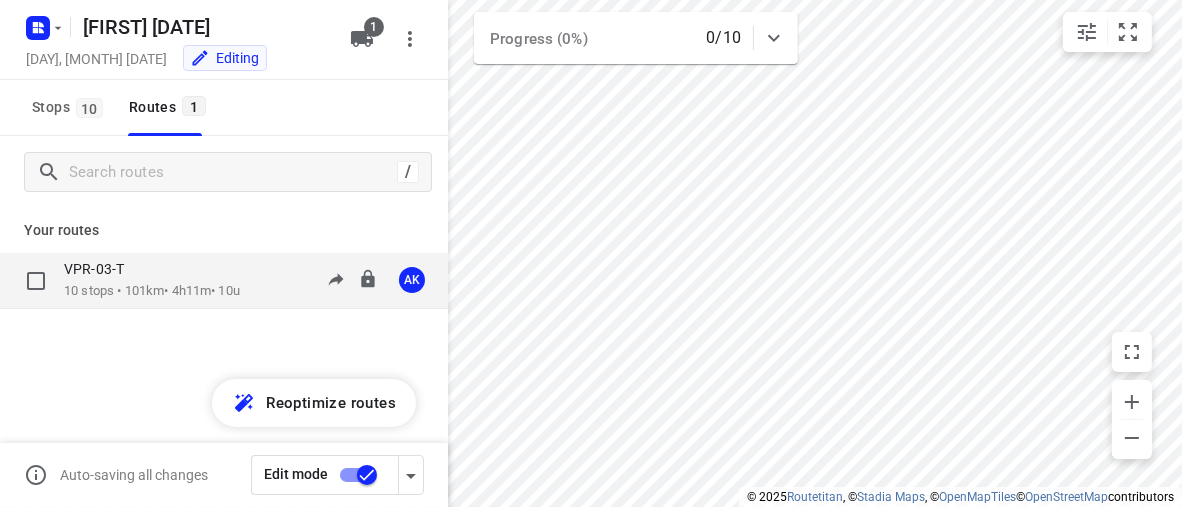 click on "VPR-03-T 10   stops •   101km  •   4h11m  • 10u 10:30-14:41 AK" at bounding box center [256, 280] 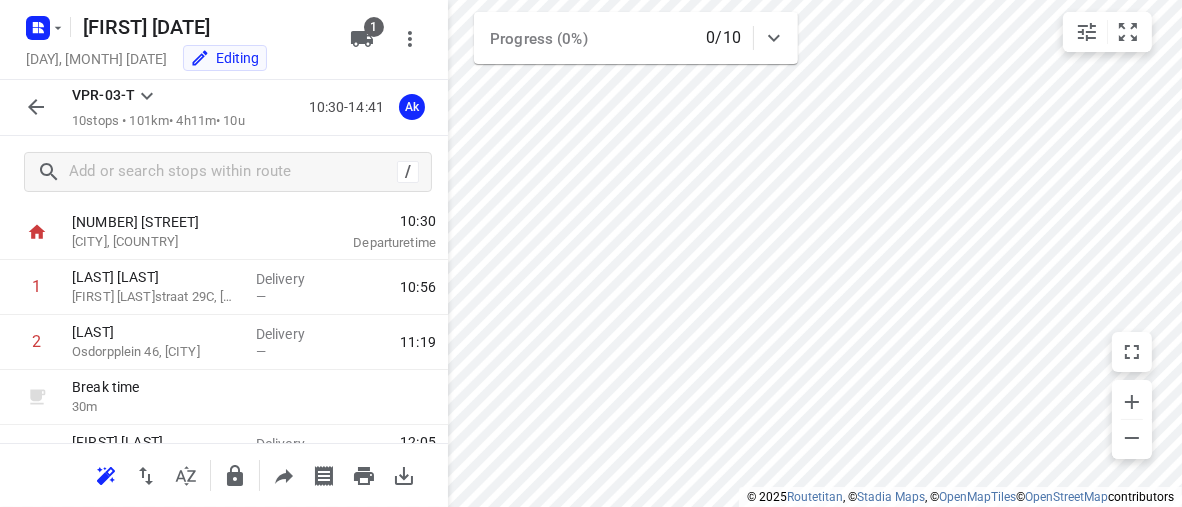 scroll, scrollTop: 0, scrollLeft: 0, axis: both 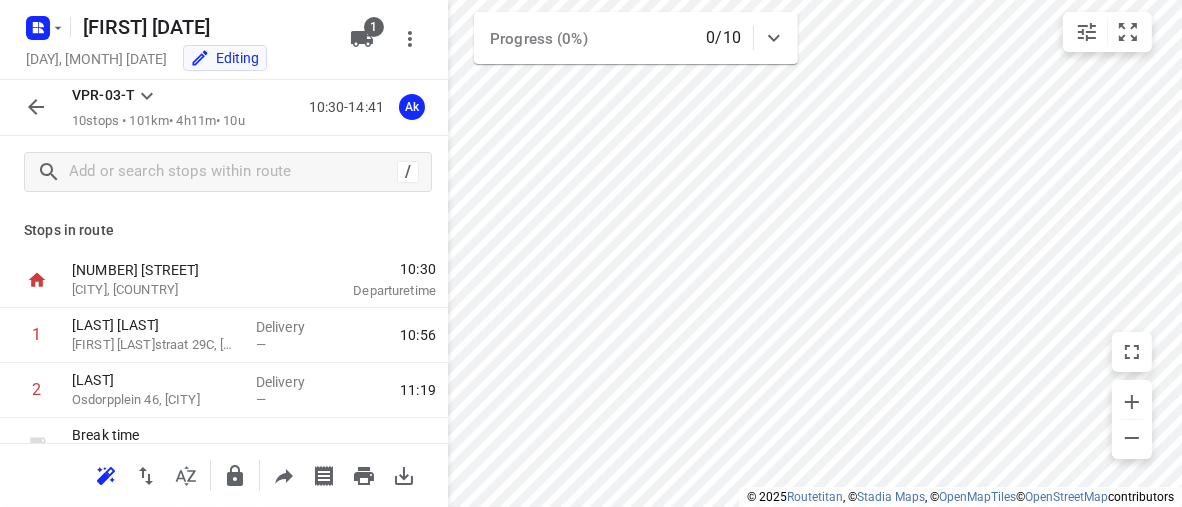 click on "Departure  time" at bounding box center (370, 291) 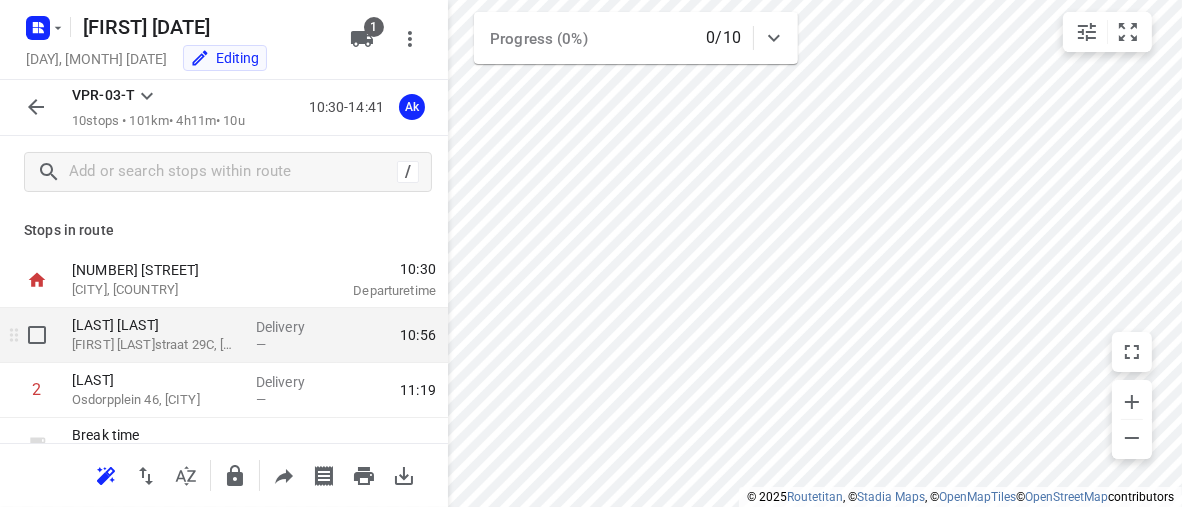 click on "10:56" at bounding box center (418, 335) 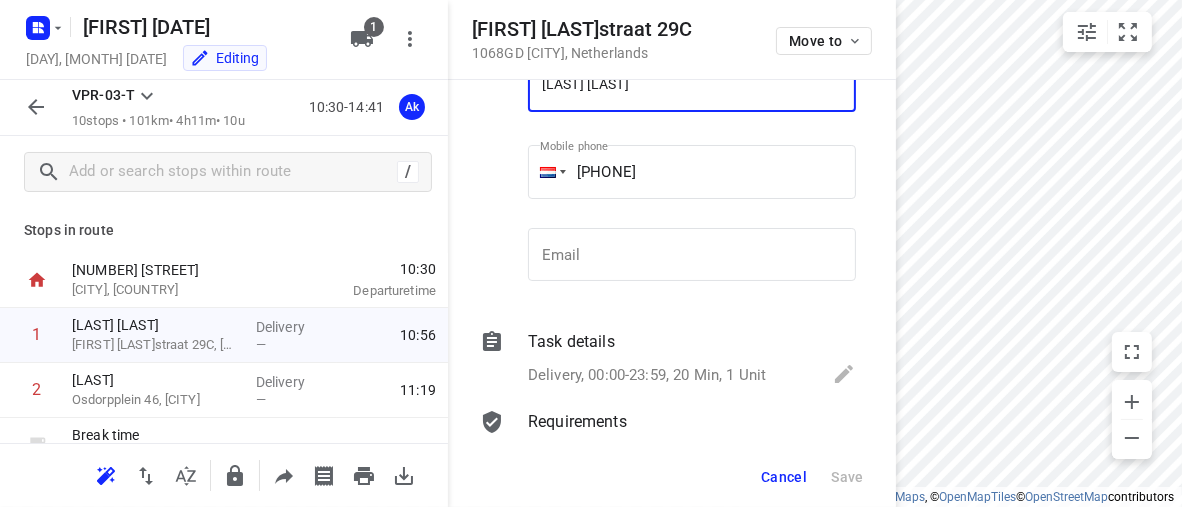 scroll, scrollTop: 200, scrollLeft: 0, axis: vertical 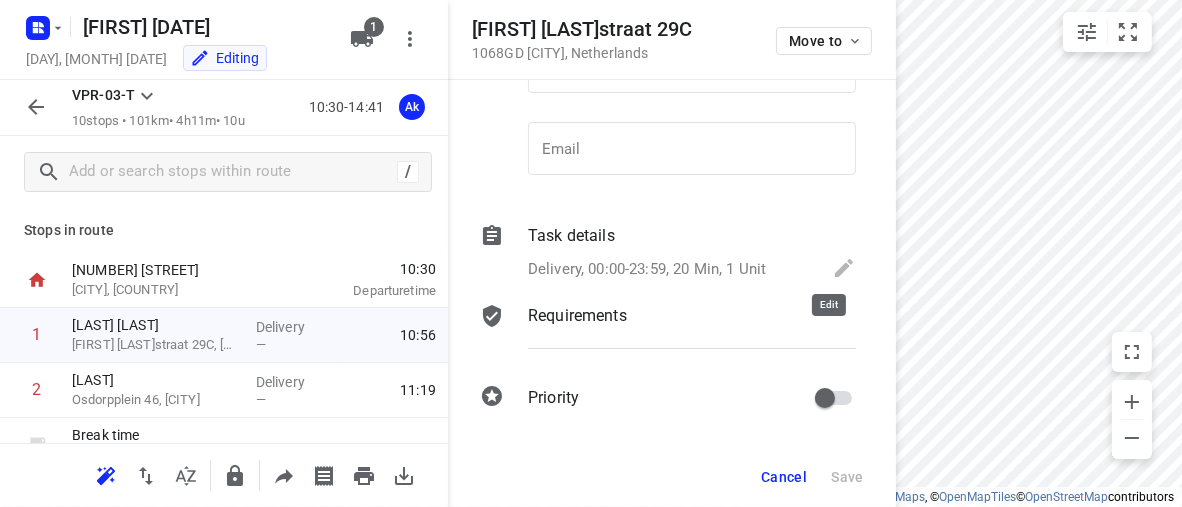 click 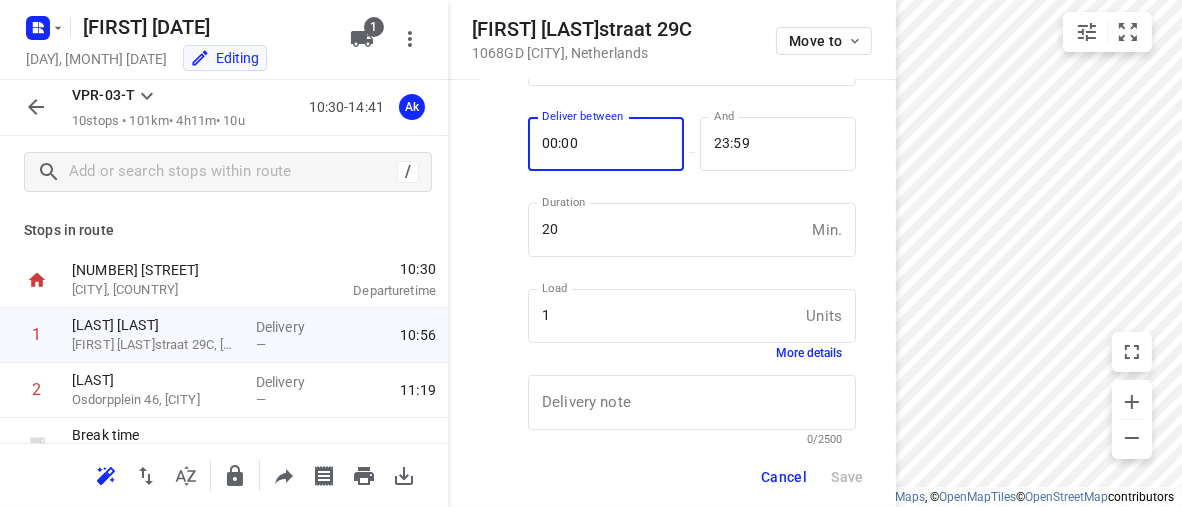 click on "00:00" at bounding box center [595, 144] 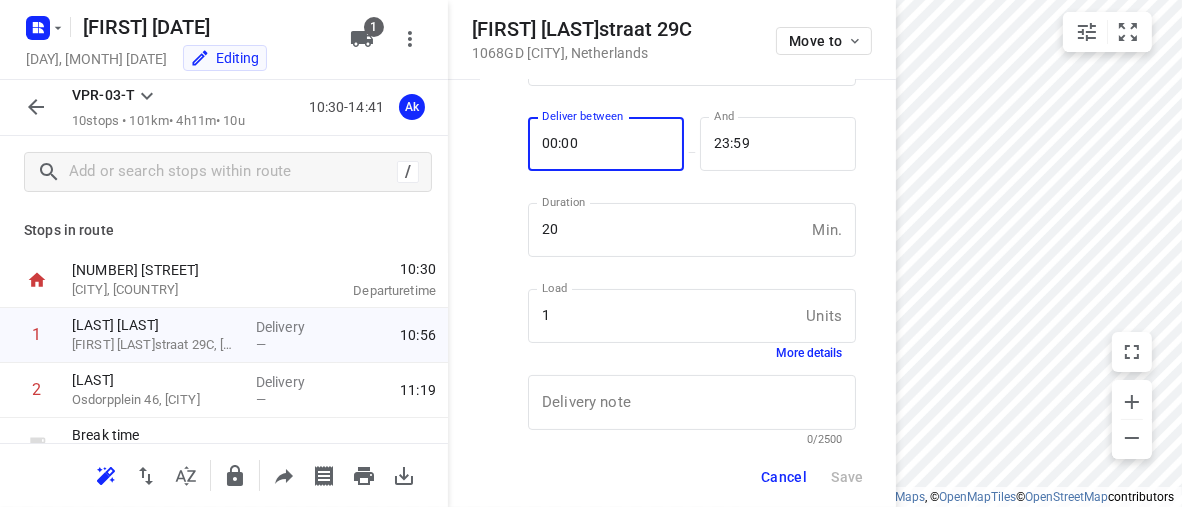 drag, startPoint x: 593, startPoint y: 136, endPoint x: 524, endPoint y: 135, distance: 69.00725 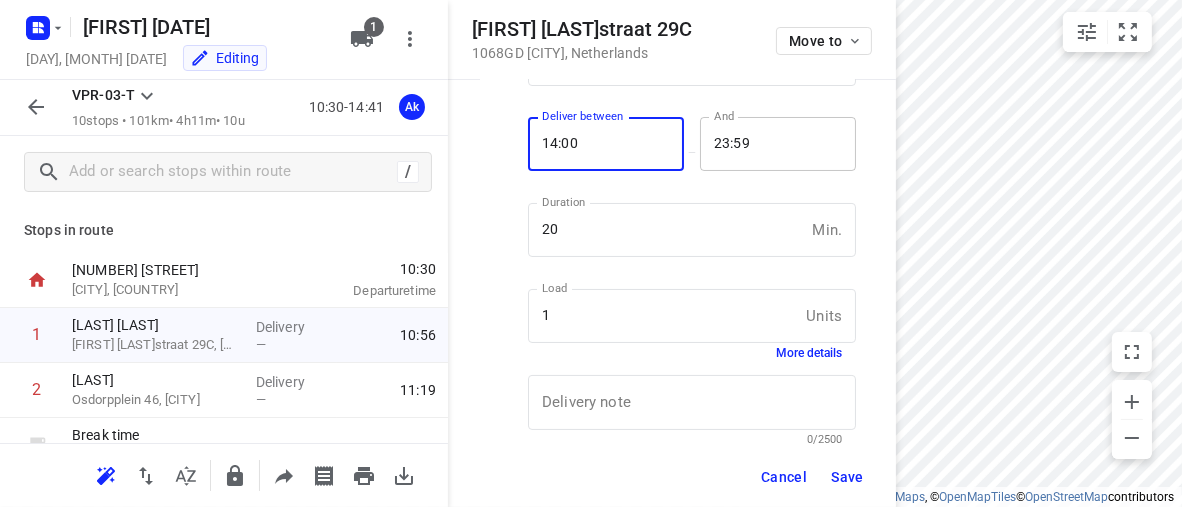 type on "14:00" 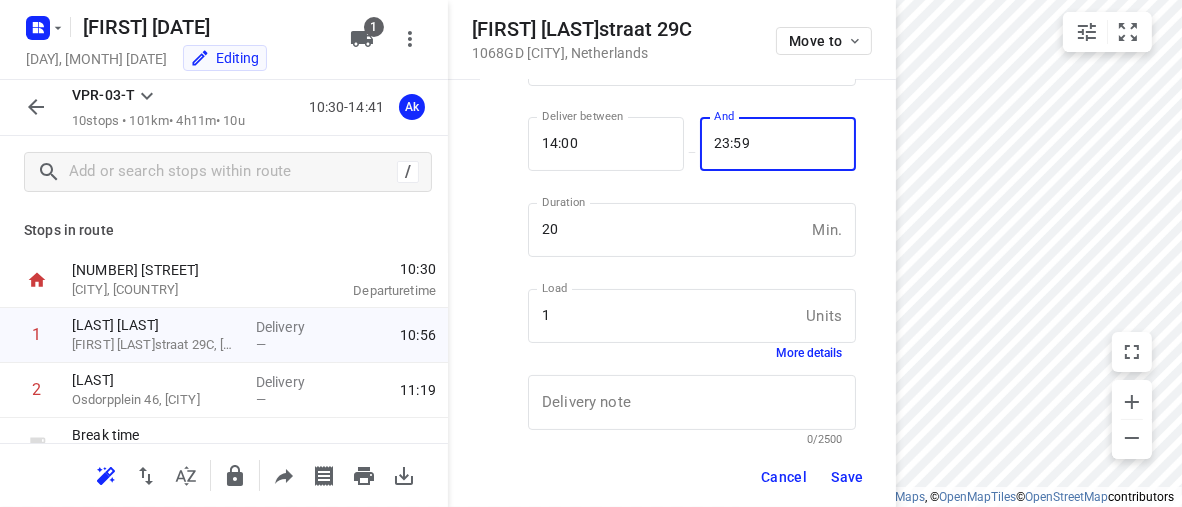 drag, startPoint x: 750, startPoint y: 147, endPoint x: 678, endPoint y: 135, distance: 72.99315 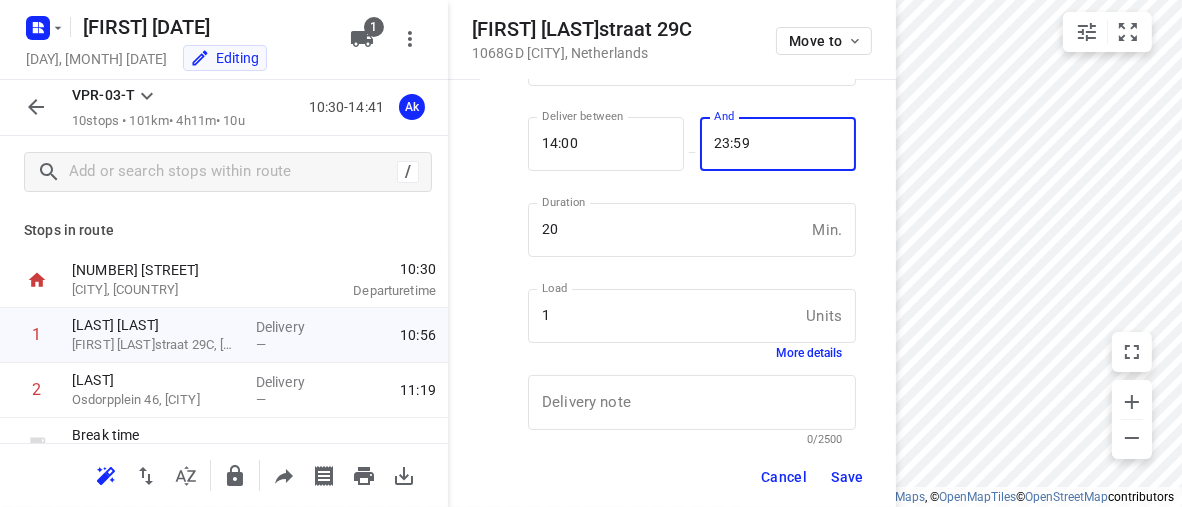 click on "Deliver between 14:00 Deliver between — And 23:59 And" at bounding box center [692, 152] 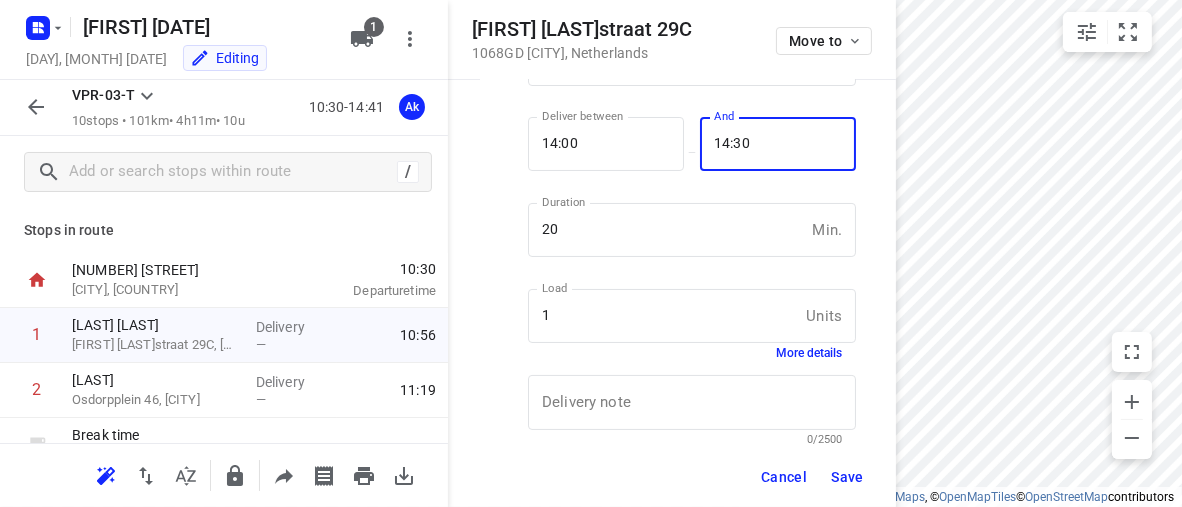 type on "14:30" 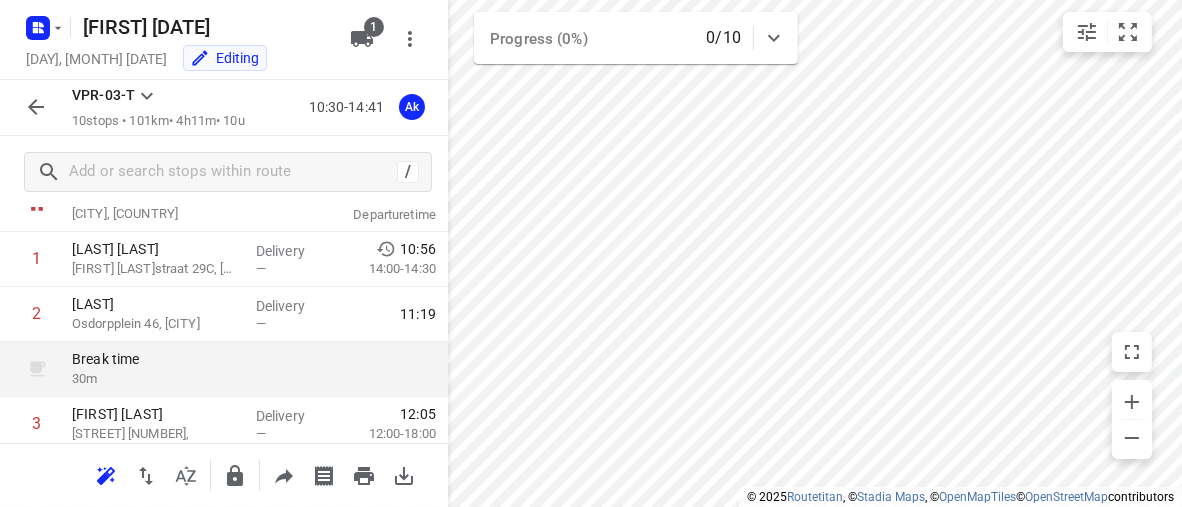 scroll, scrollTop: 100, scrollLeft: 0, axis: vertical 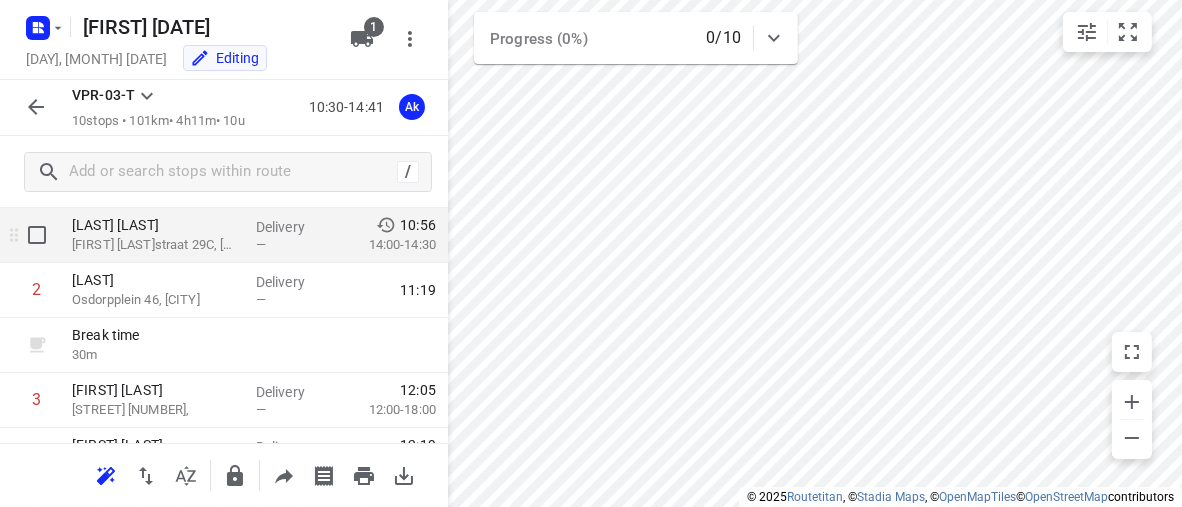 click on "14:00-14:30" at bounding box center (386, 245) 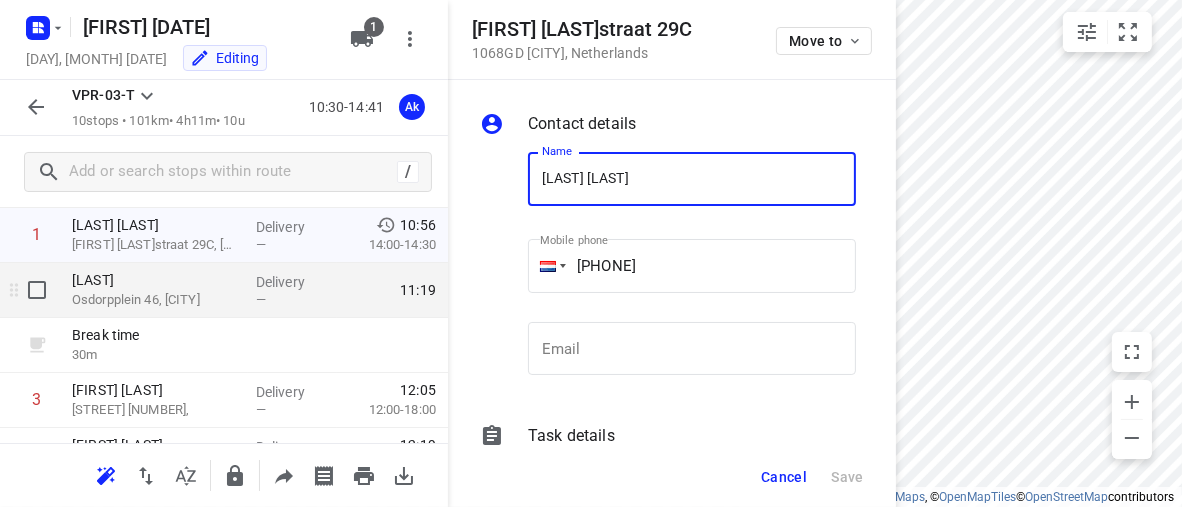 click on "11:19" at bounding box center [386, 290] 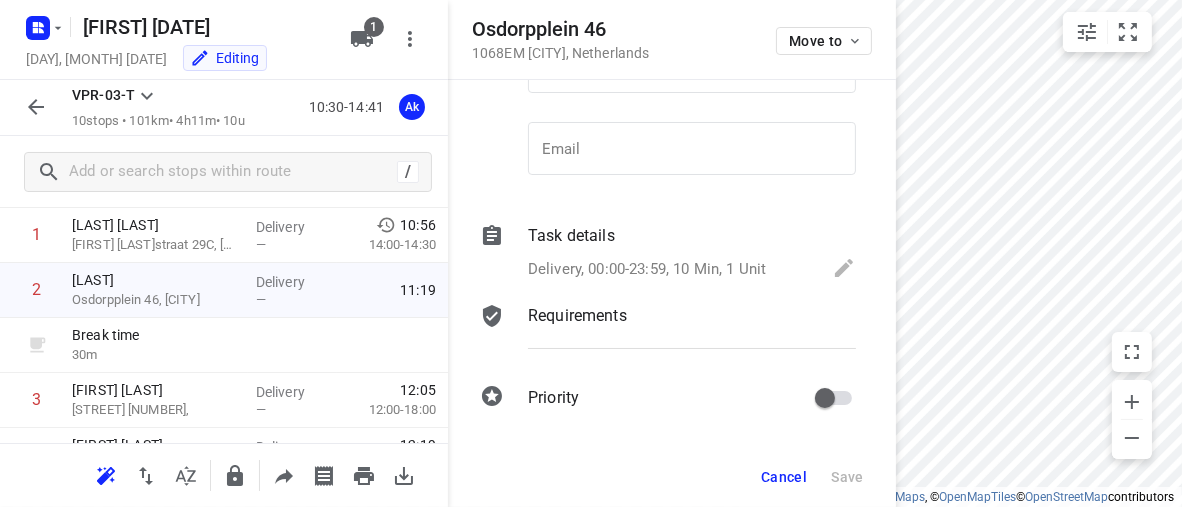click on "Delivery, 00:00-23:59, 10 Min, 1 Unit" at bounding box center [647, 269] 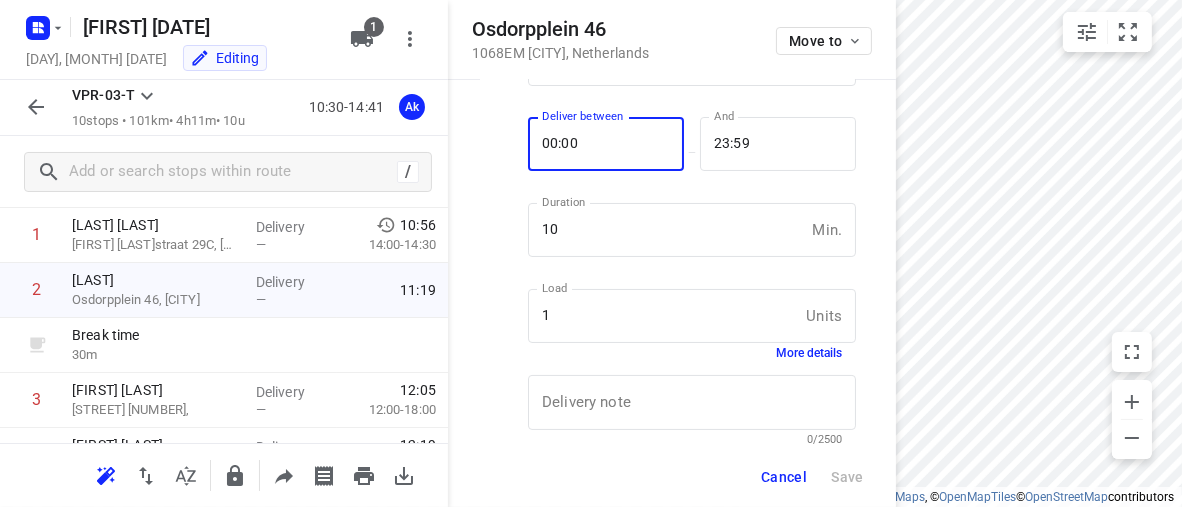 click on "00:00" at bounding box center [595, 144] 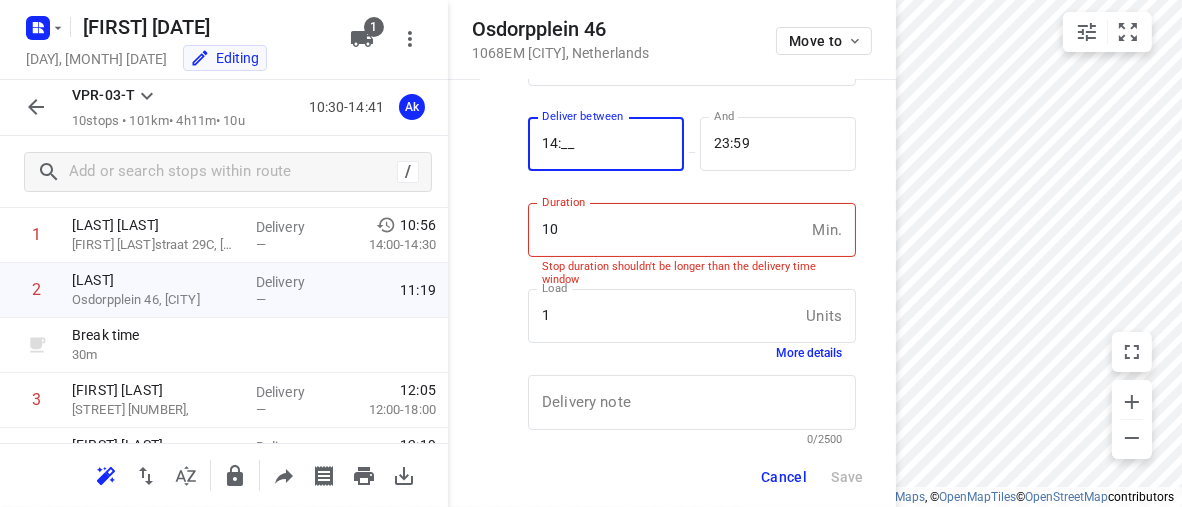 click on "14:__" at bounding box center (595, 144) 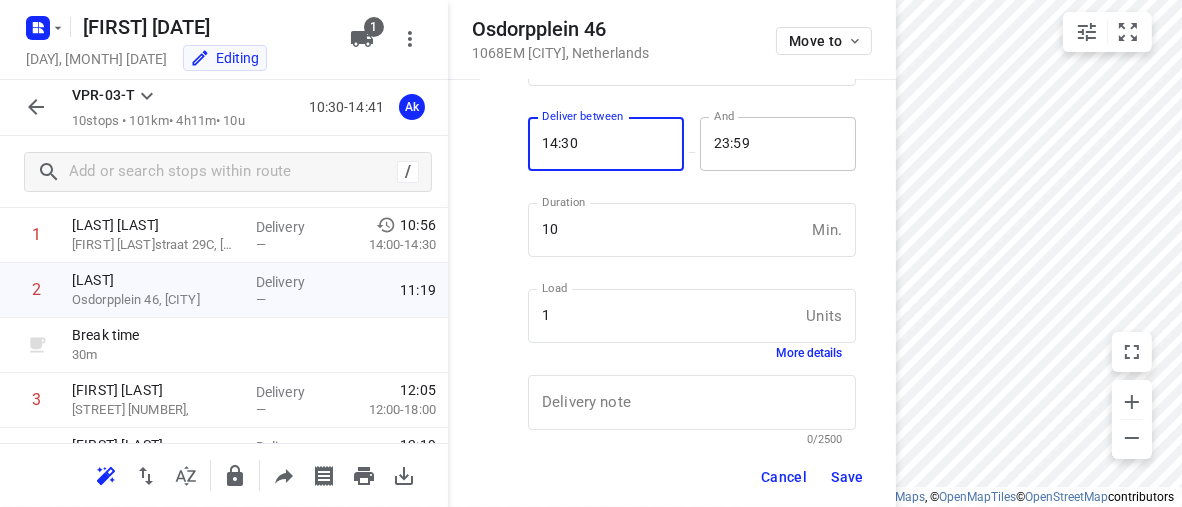type on "14:30" 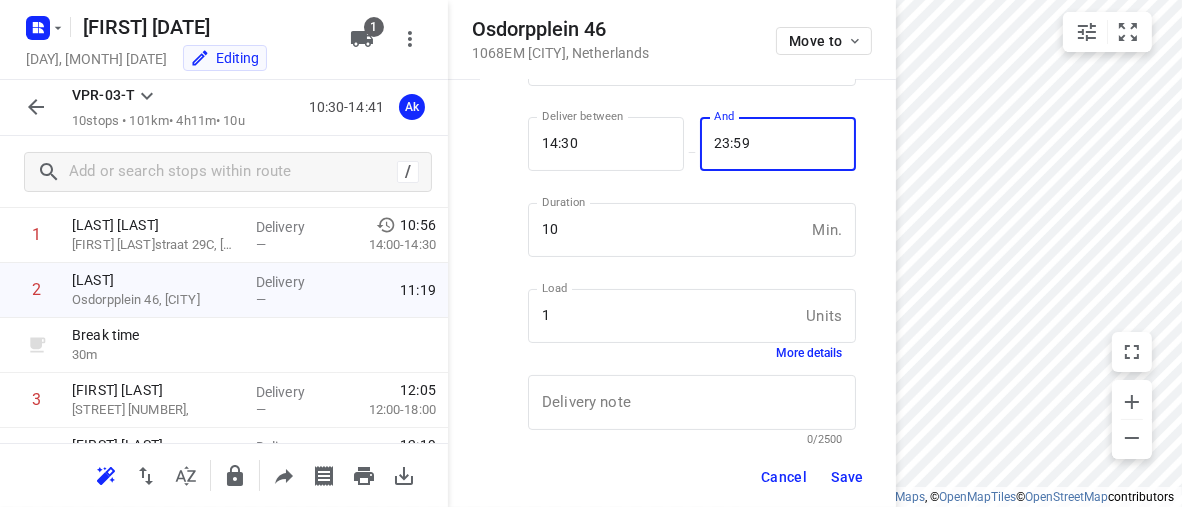 drag, startPoint x: 751, startPoint y: 141, endPoint x: 688, endPoint y: 136, distance: 63.1981 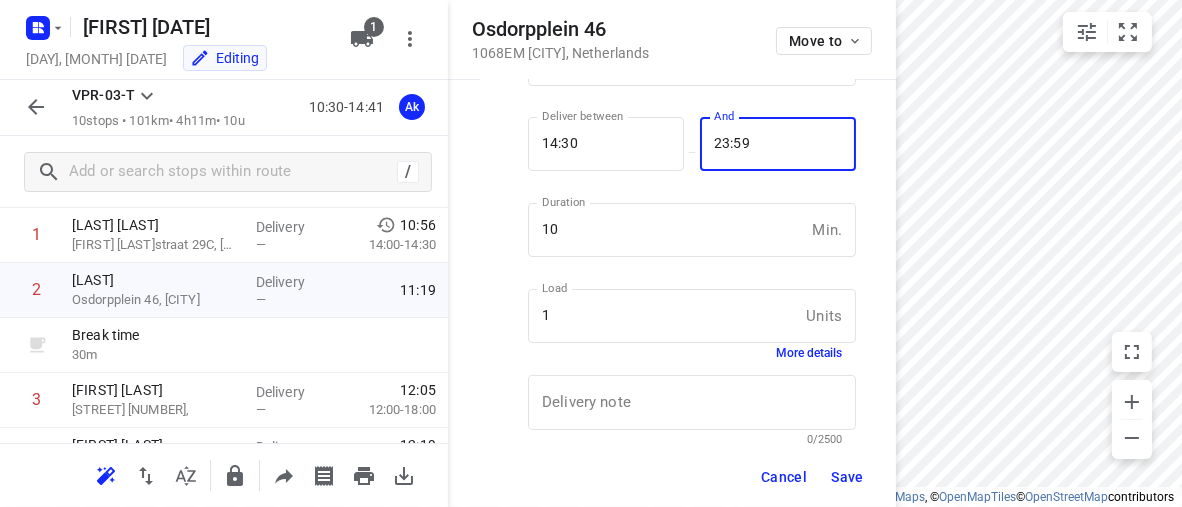 click on "Deliver between 14:30 Deliver between — And 23:59 And" at bounding box center [692, 152] 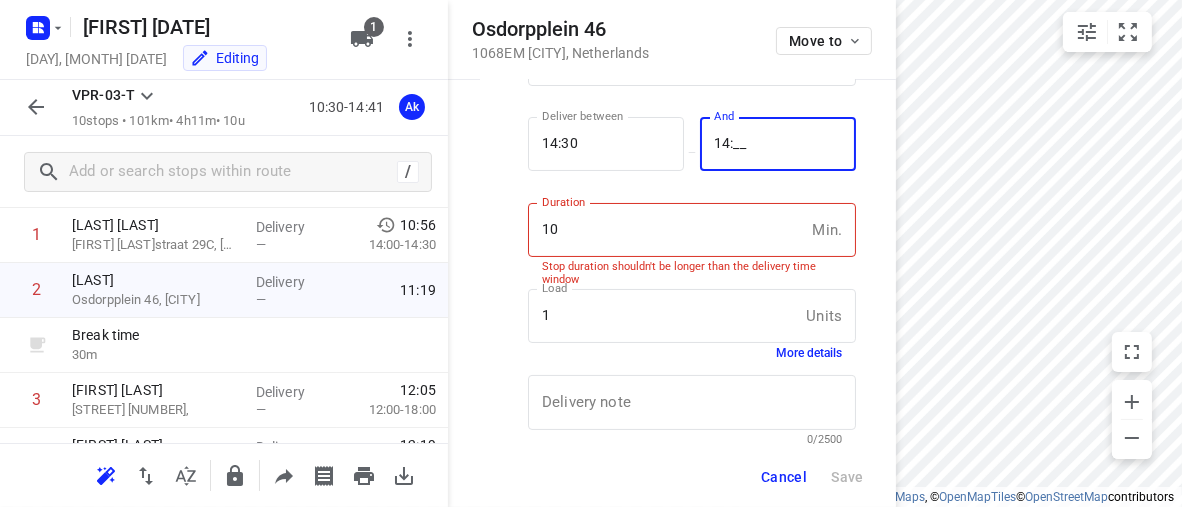 click on "14:__" at bounding box center [767, 144] 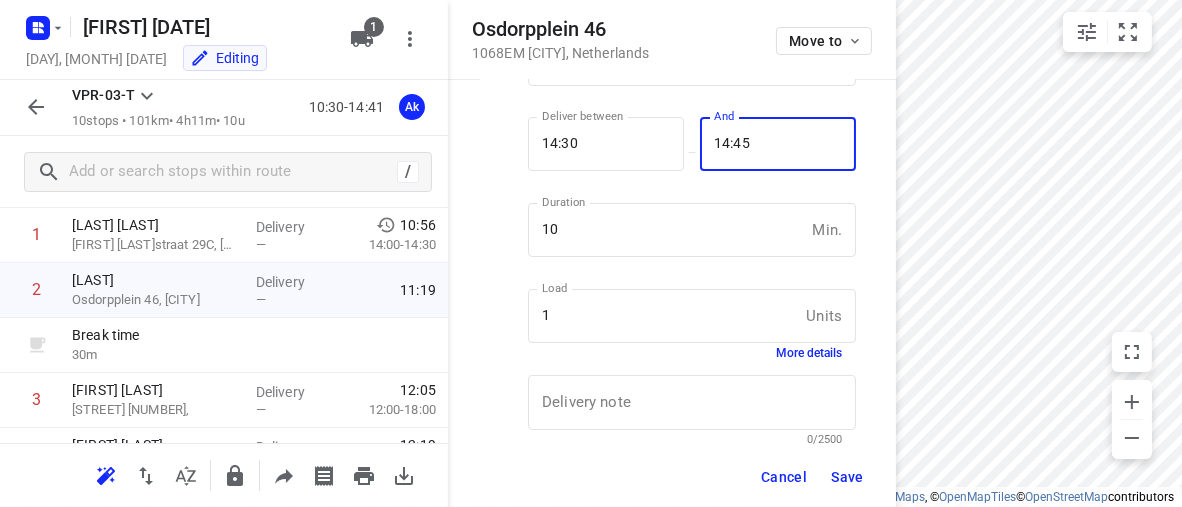 type on "14:45" 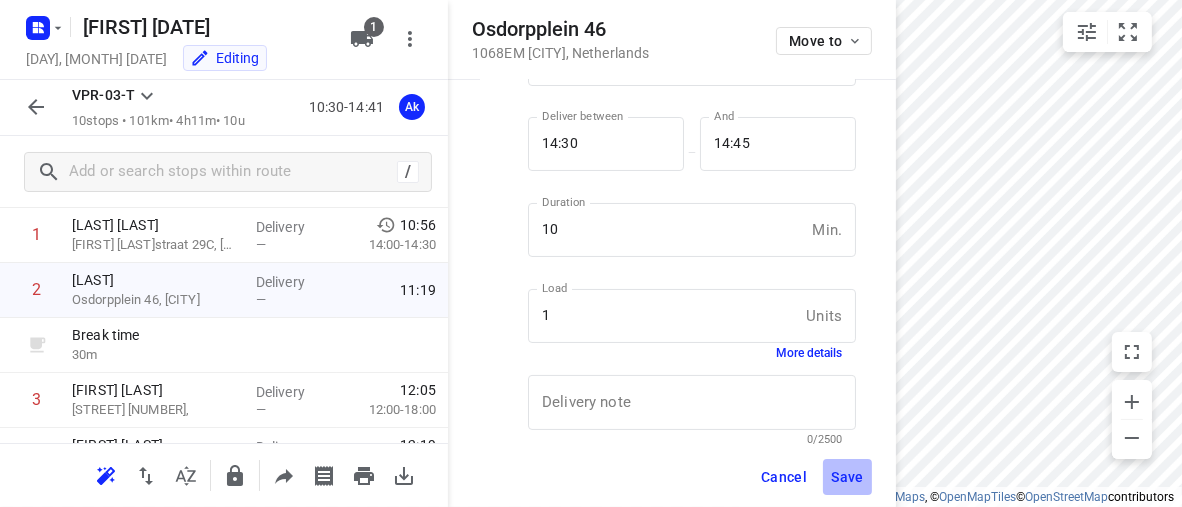 click on "Save" at bounding box center (847, 477) 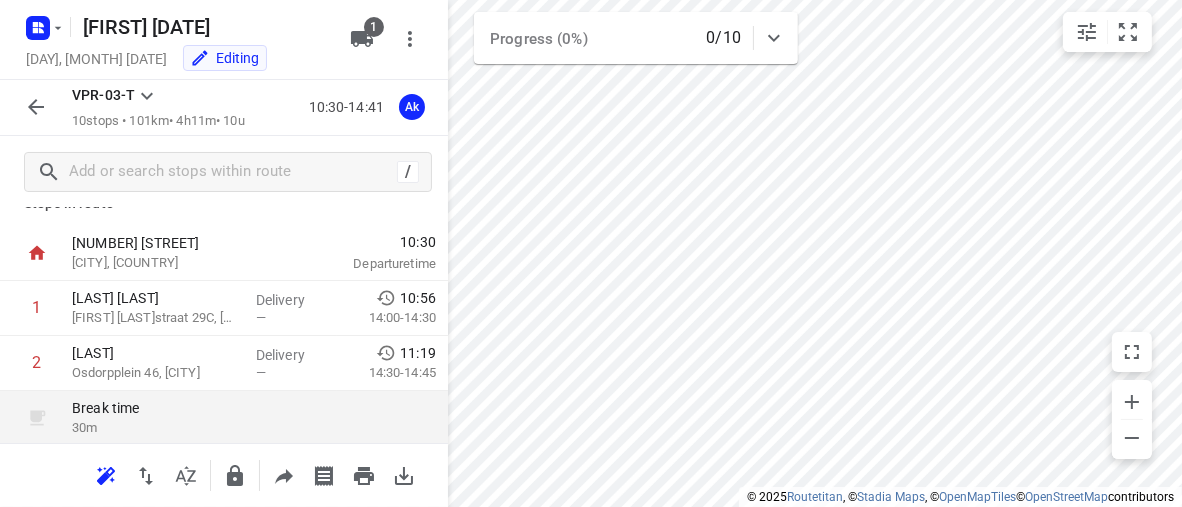 scroll, scrollTop: 0, scrollLeft: 0, axis: both 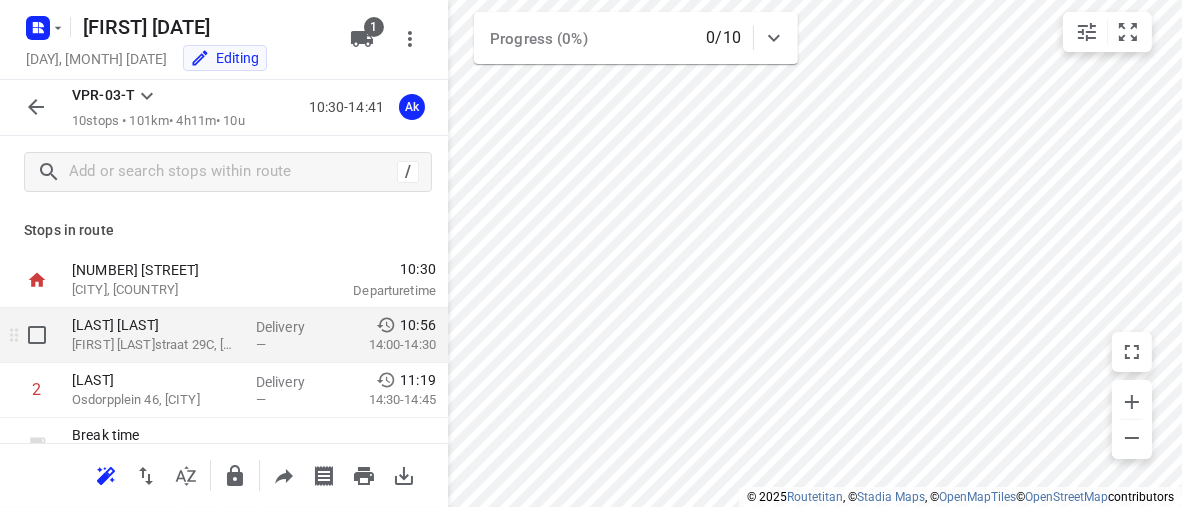 click on "10:56" at bounding box center (418, 325) 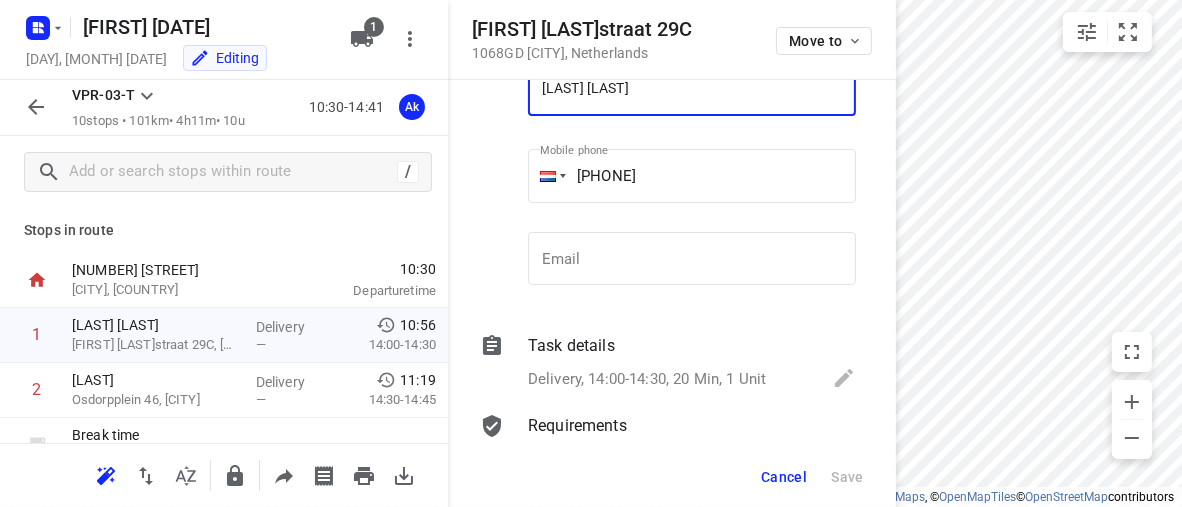 scroll, scrollTop: 200, scrollLeft: 0, axis: vertical 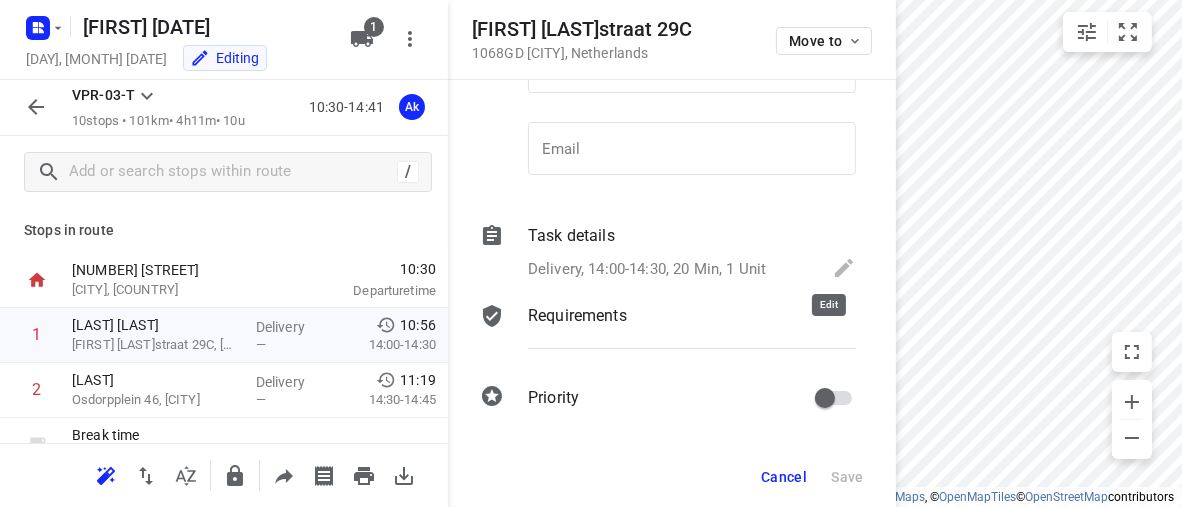 click 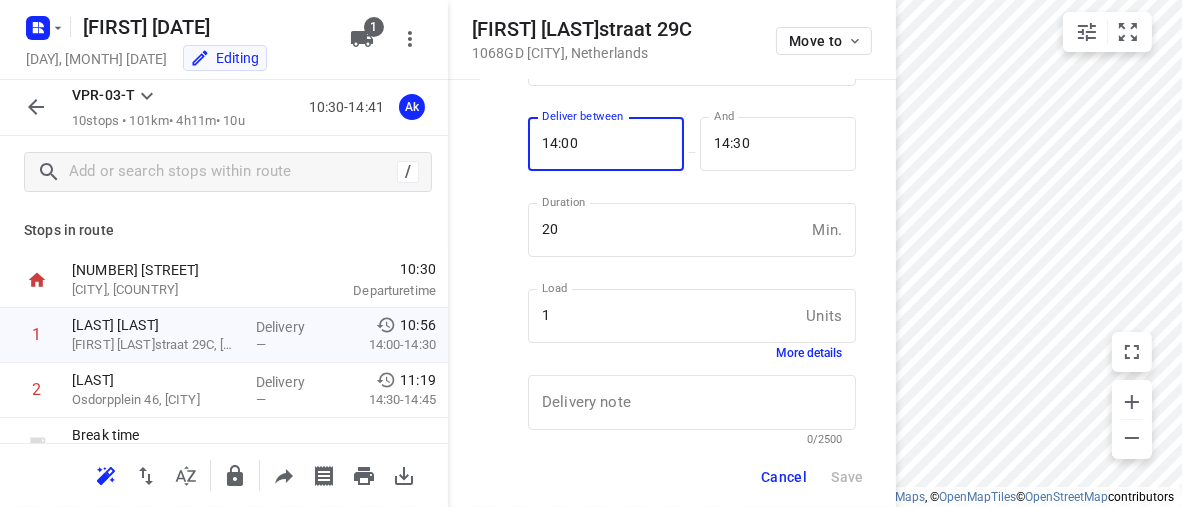 drag, startPoint x: 638, startPoint y: 143, endPoint x: 448, endPoint y: 144, distance: 190.00262 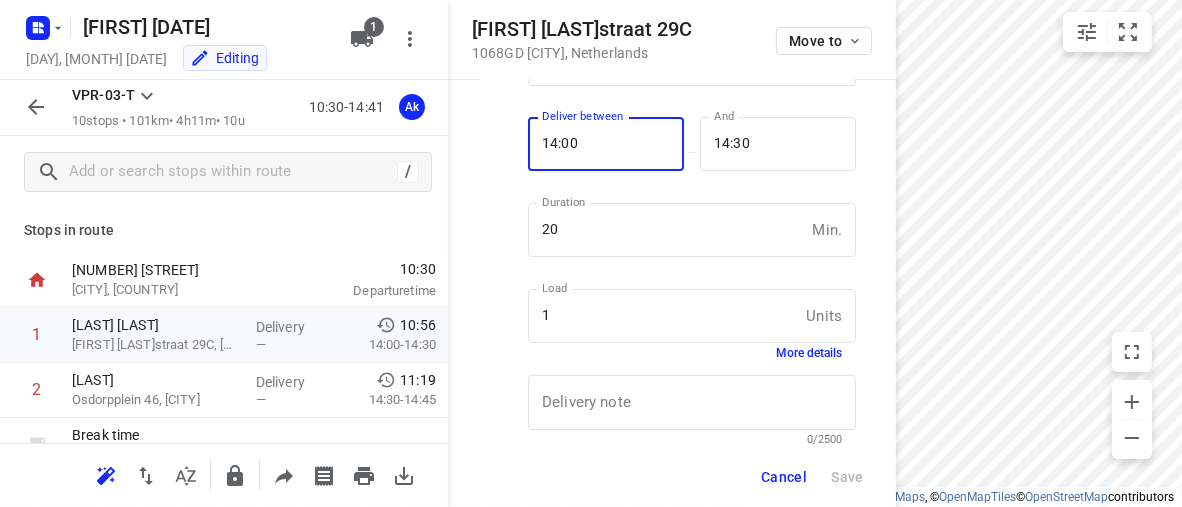 click on "14:00" at bounding box center [595, 144] 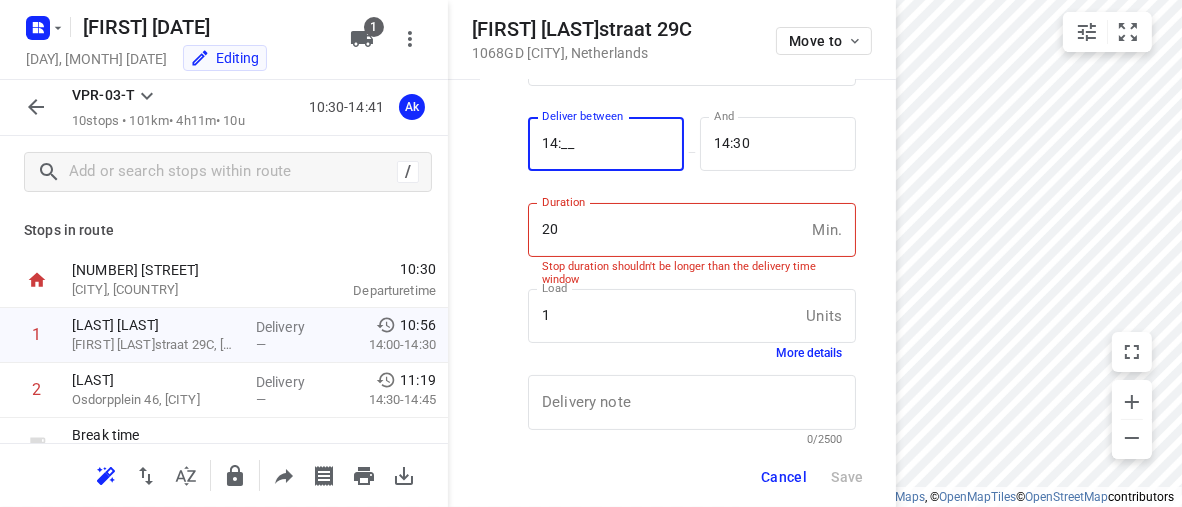 type on "1_:__" 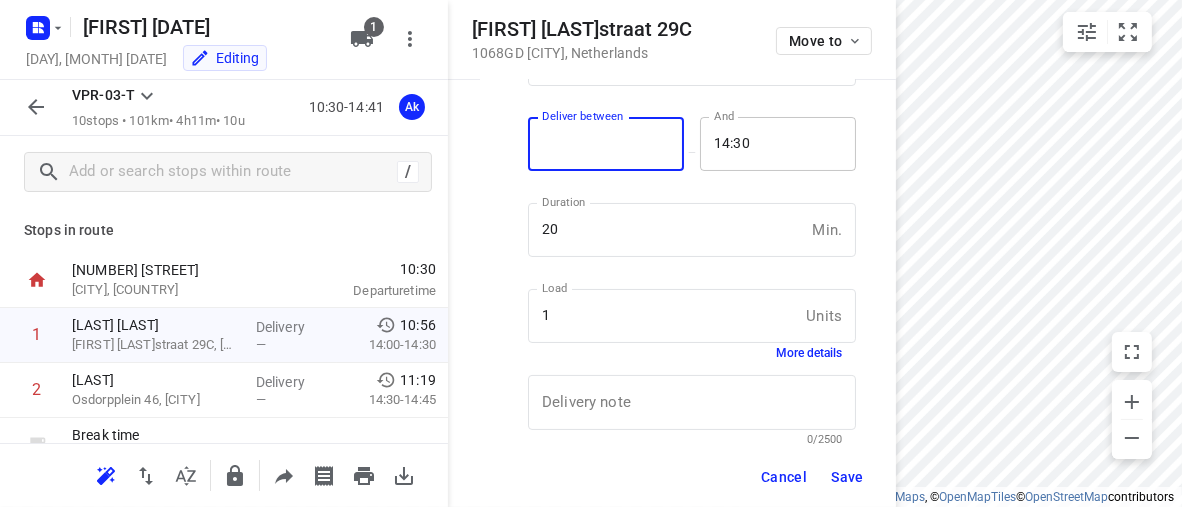 type on "00:00" 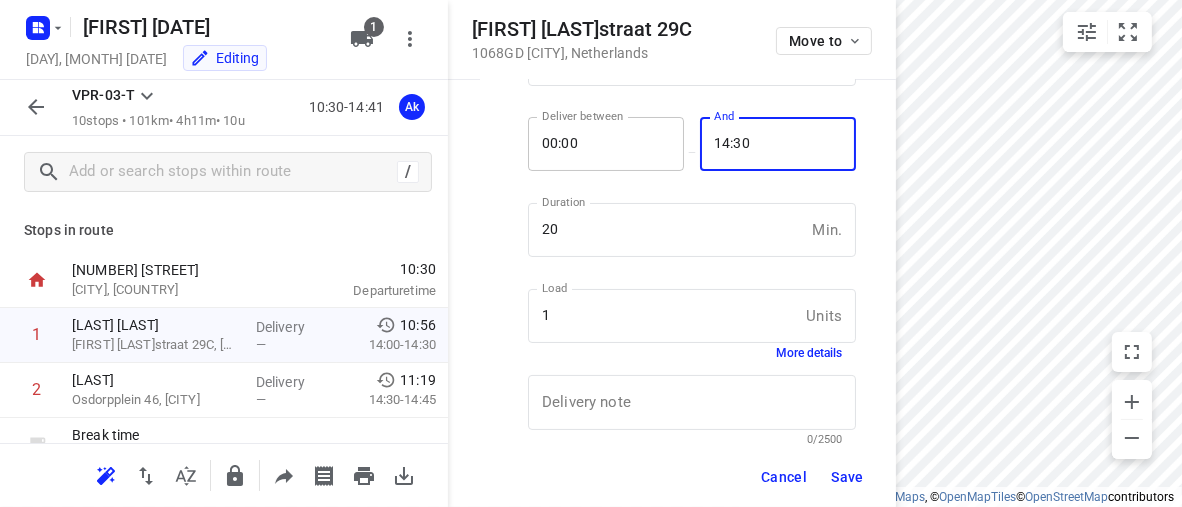 drag, startPoint x: 762, startPoint y: 147, endPoint x: 627, endPoint y: 117, distance: 138.29317 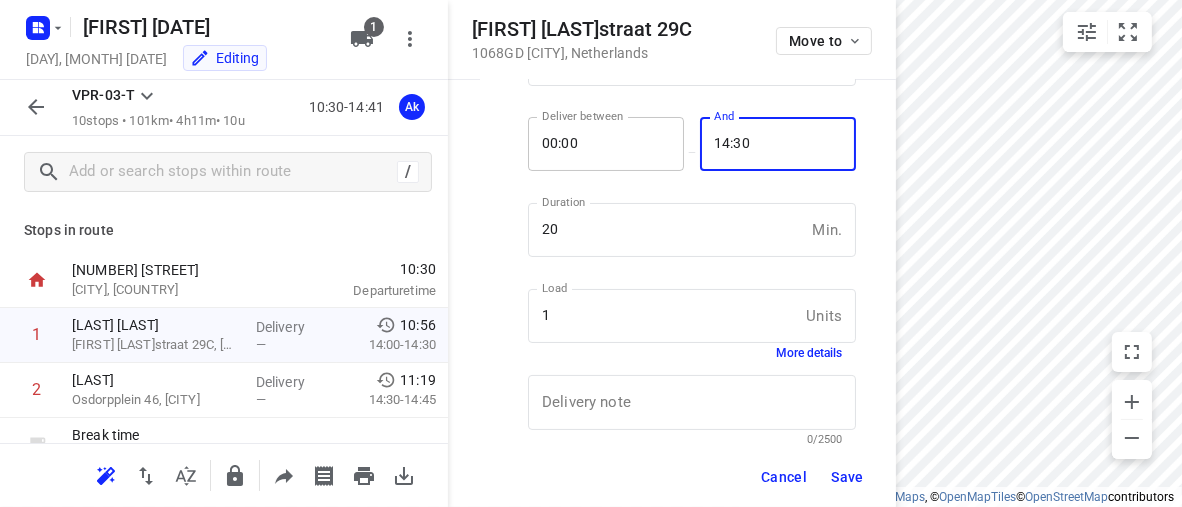click on "Deliver between 00:00 Deliver between — And 14:30 And" at bounding box center [692, 152] 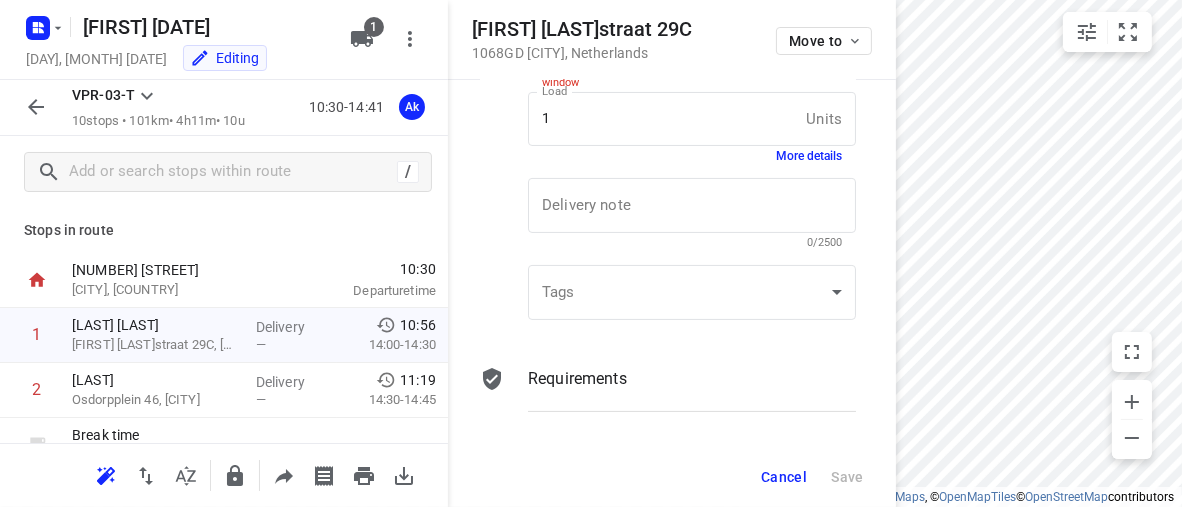 scroll, scrollTop: 401, scrollLeft: 0, axis: vertical 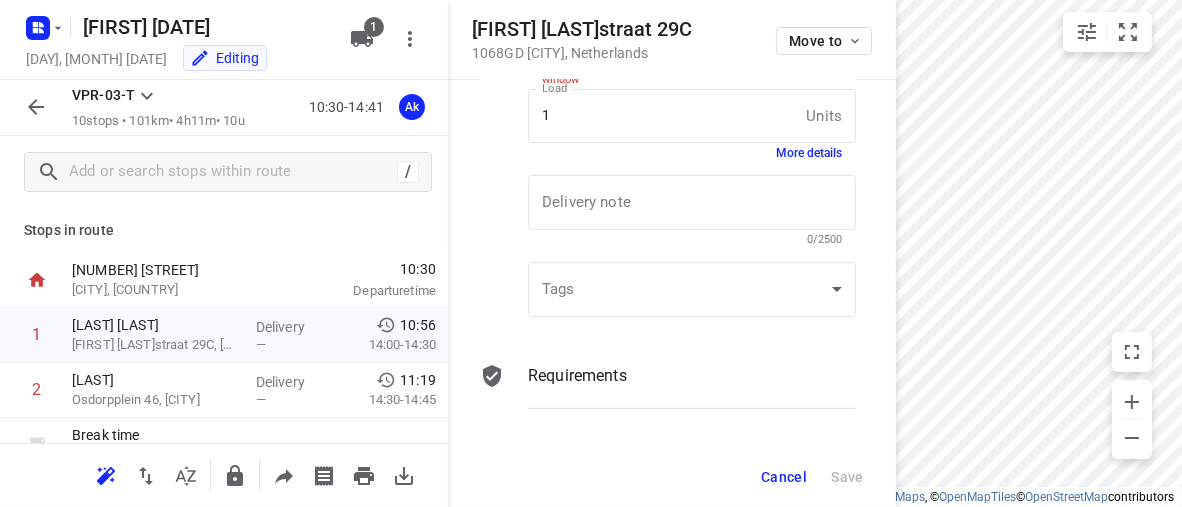 type on "23:59" 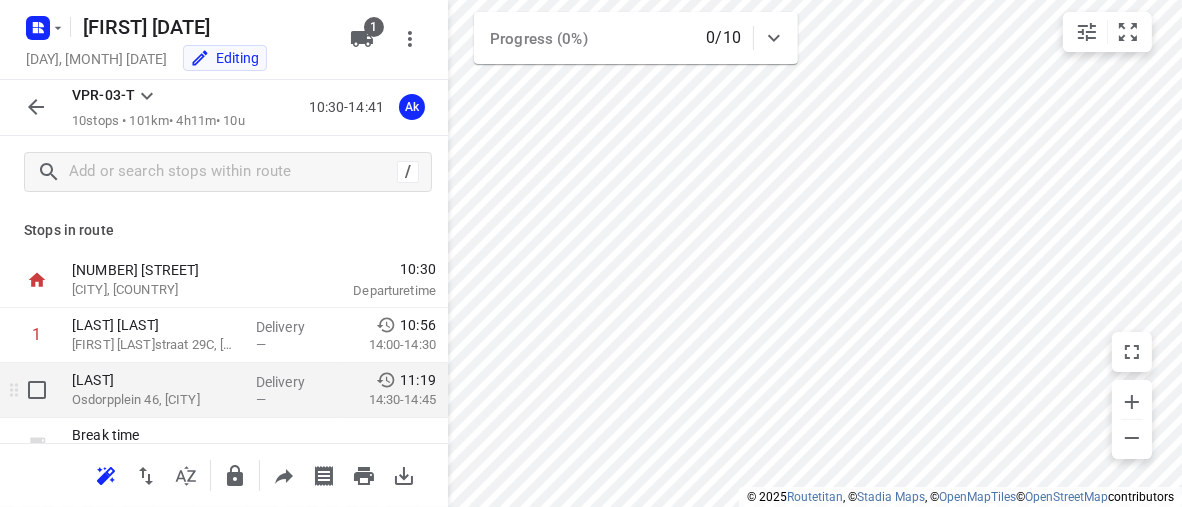 scroll, scrollTop: 100, scrollLeft: 0, axis: vertical 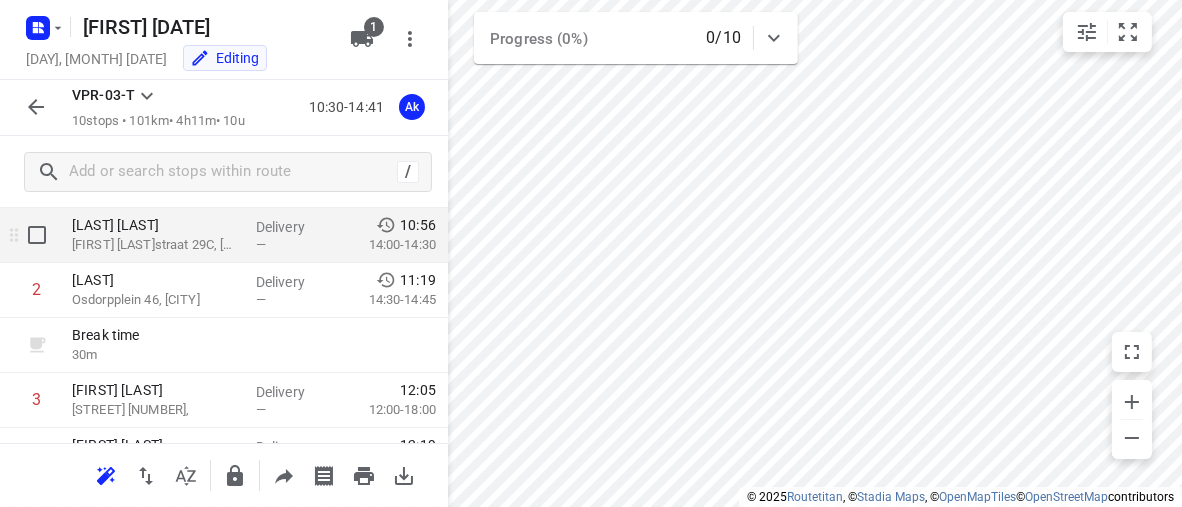 click on "10:56" at bounding box center [418, 225] 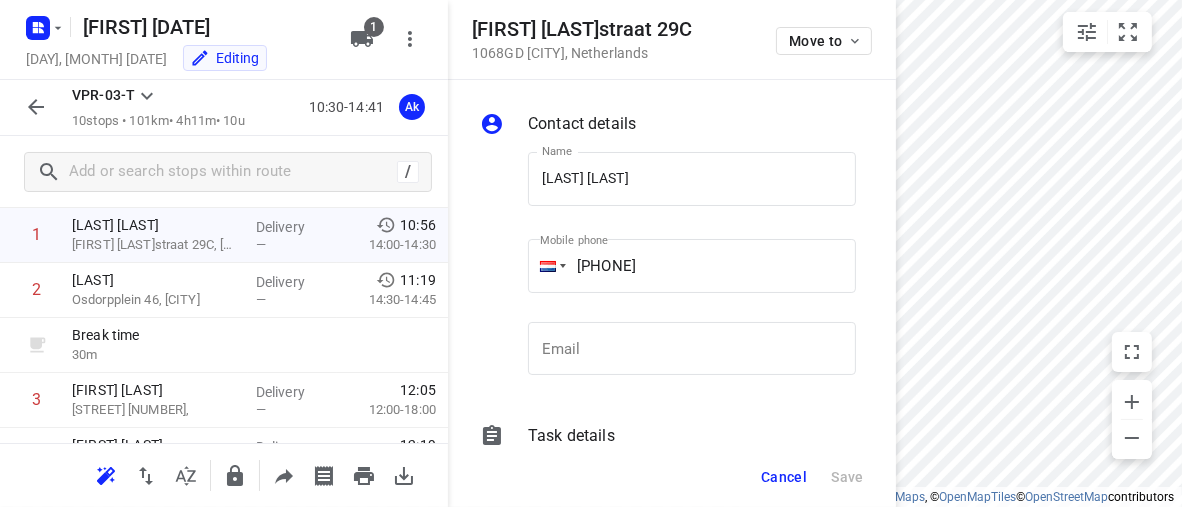 click 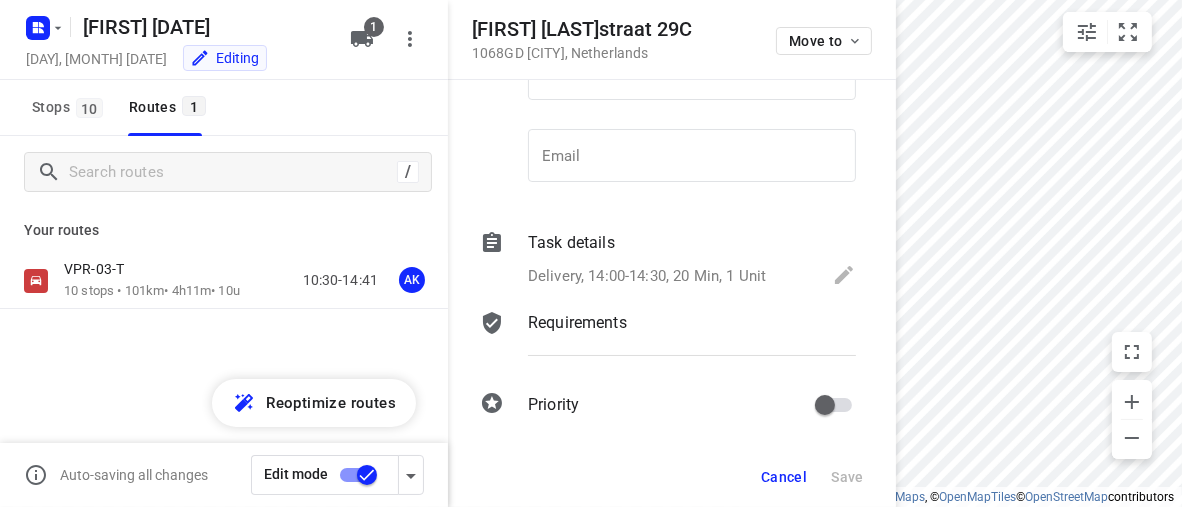 scroll, scrollTop: 200, scrollLeft: 0, axis: vertical 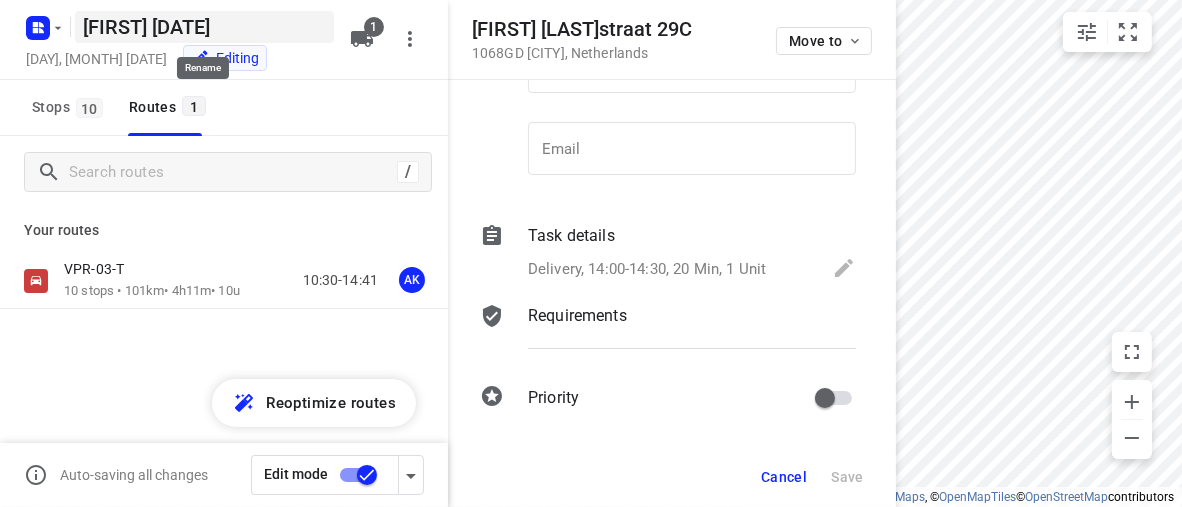 click on "[FIRST] [DATE]" at bounding box center [204, 27] 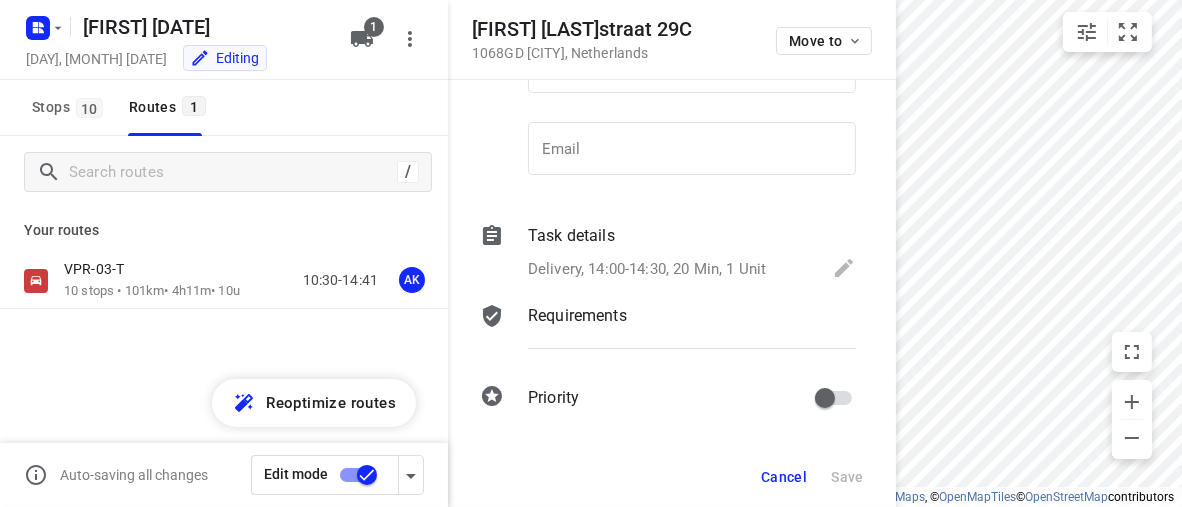 click on "[POSTAL_CODE] [CITY] , [COUNTRY]" at bounding box center [582, 53] 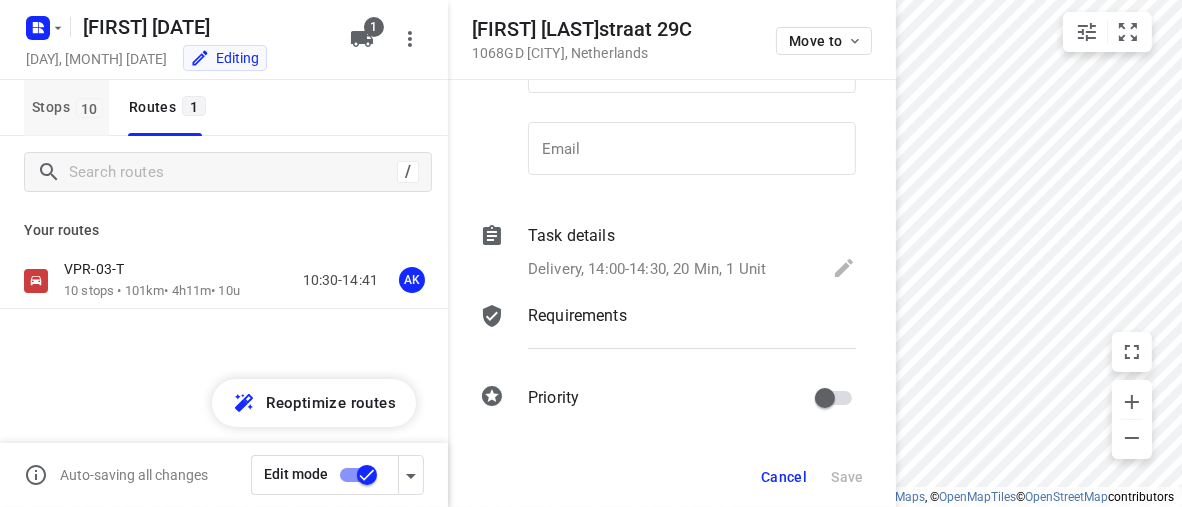 click on "Stops 10" at bounding box center [70, 107] 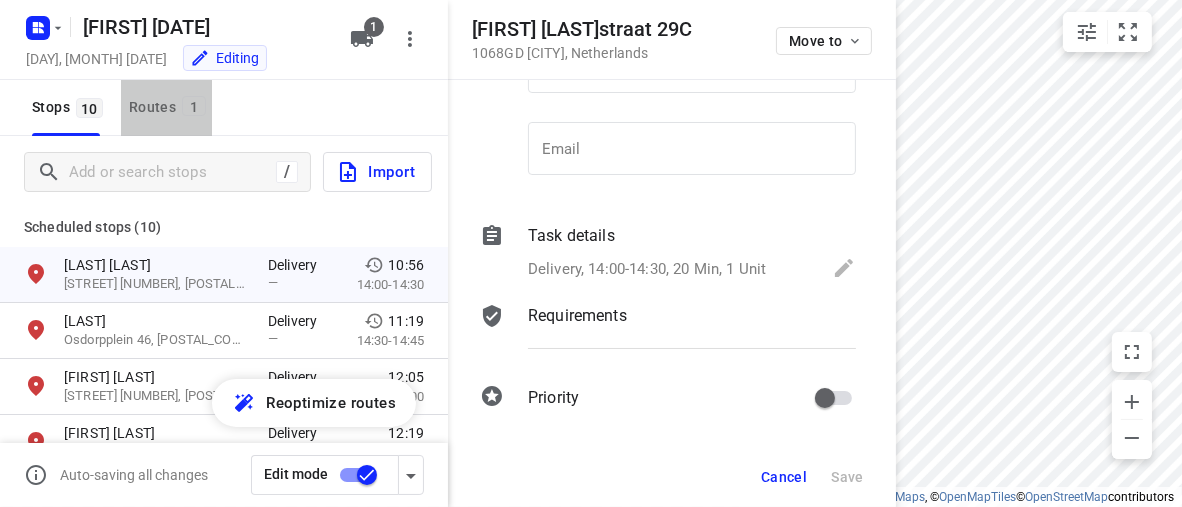 click on "Routes 1" at bounding box center (170, 107) 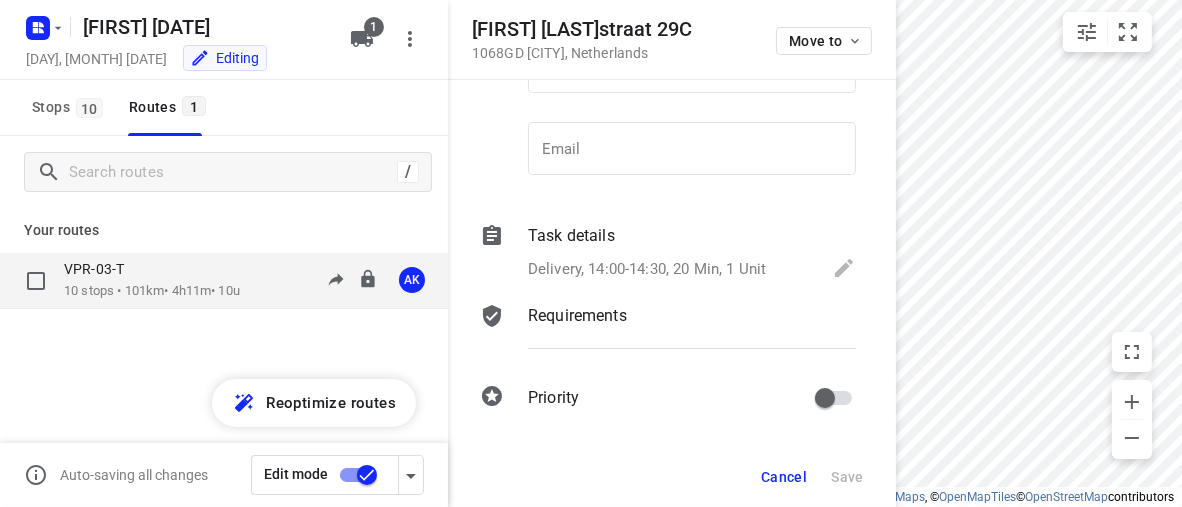 click on "VPR-03-T" at bounding box center (152, 271) 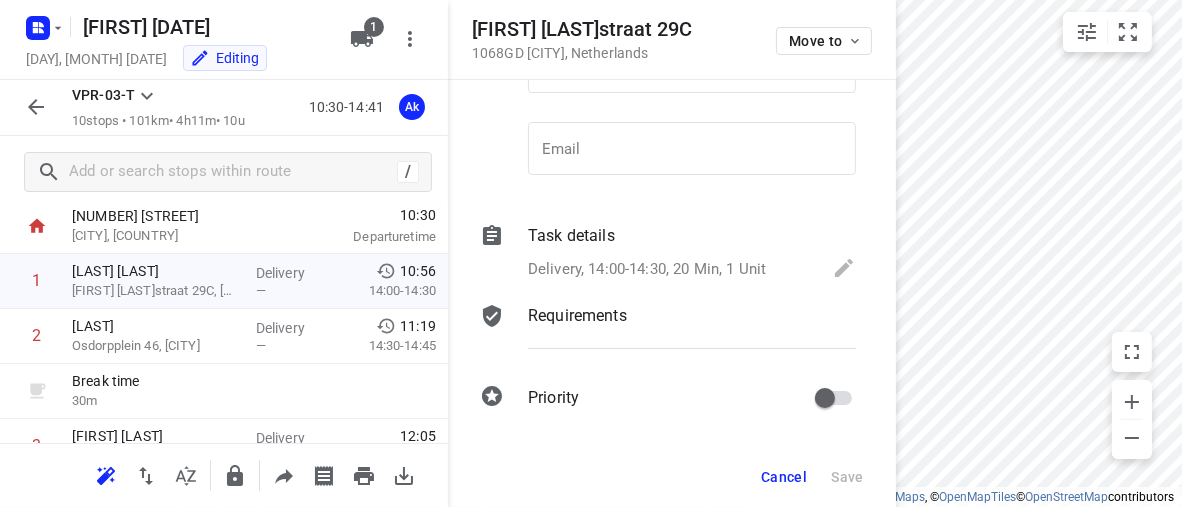 scroll, scrollTop: 0, scrollLeft: 0, axis: both 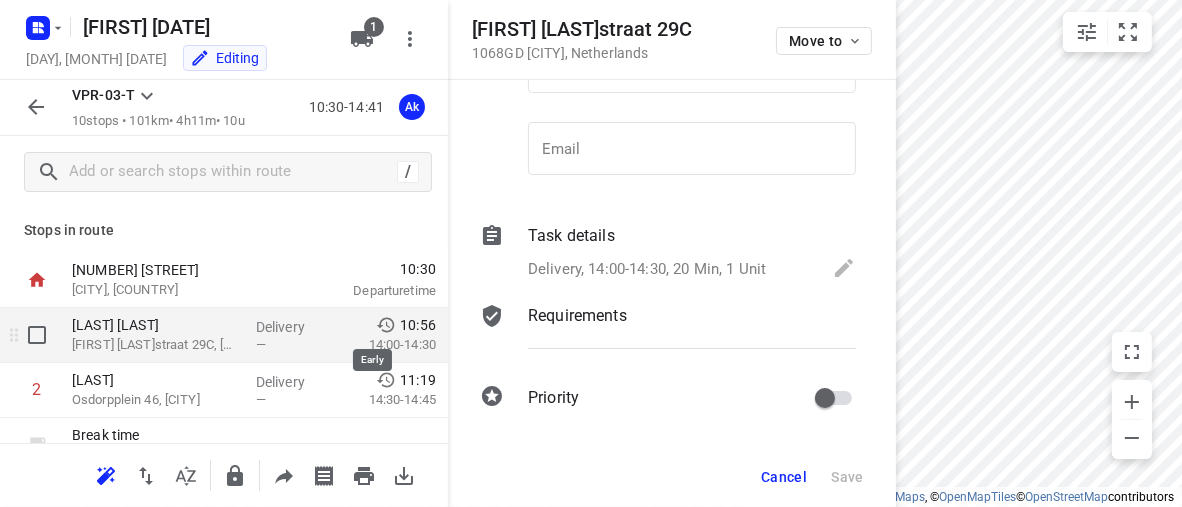 click 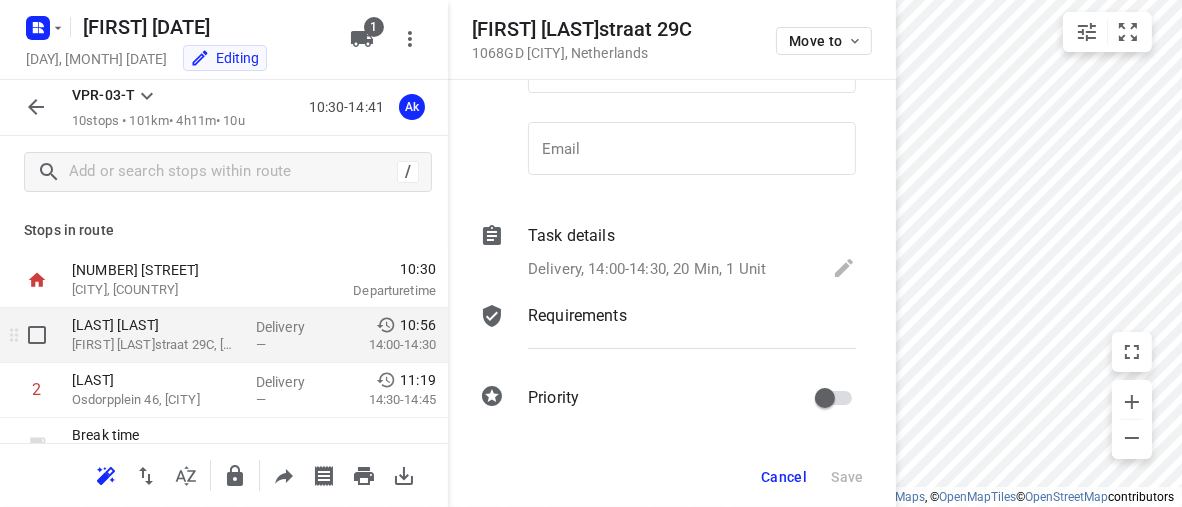 click 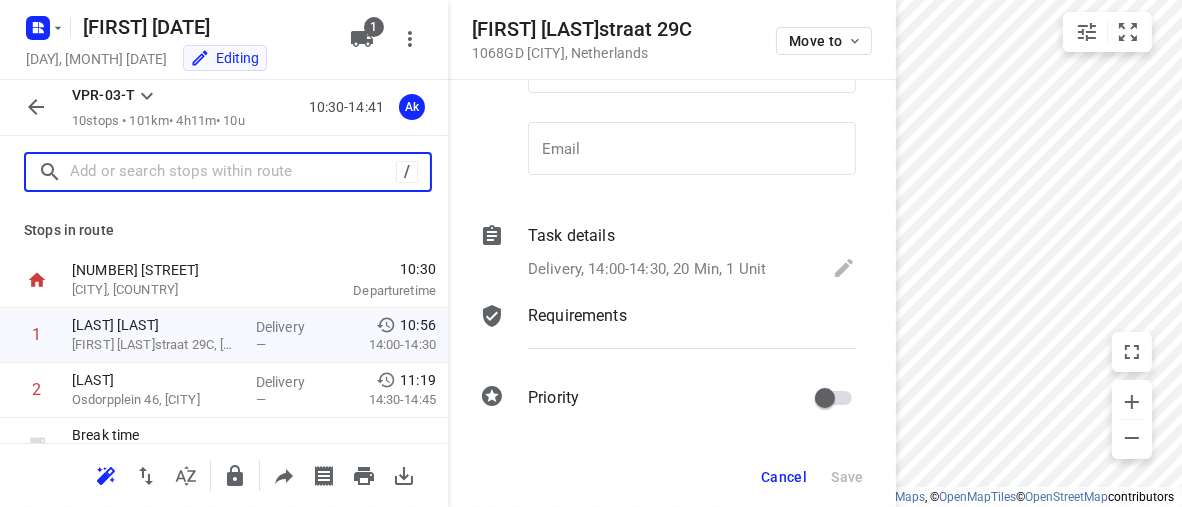 click at bounding box center (233, 172) 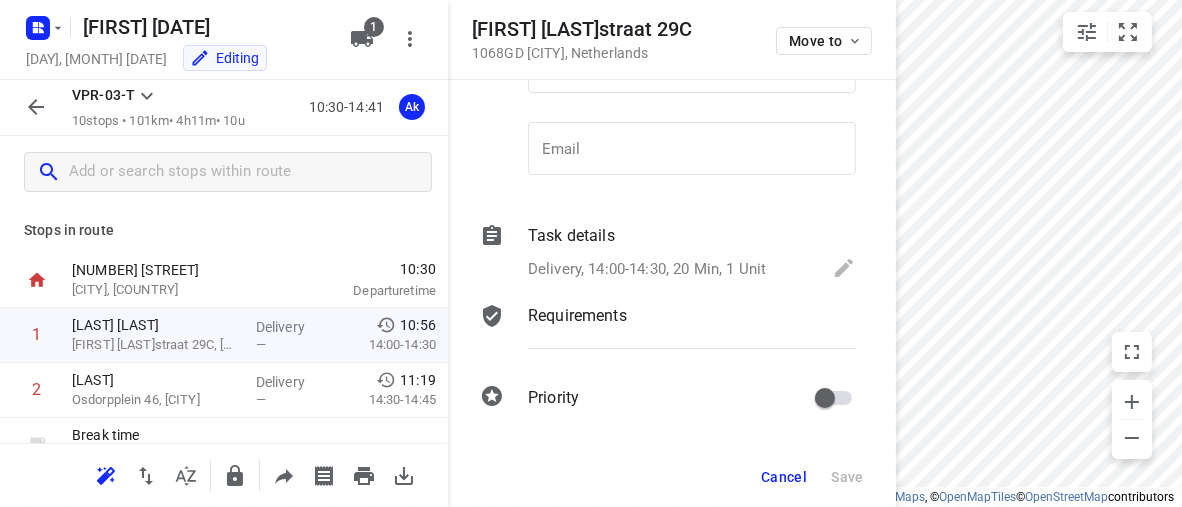click 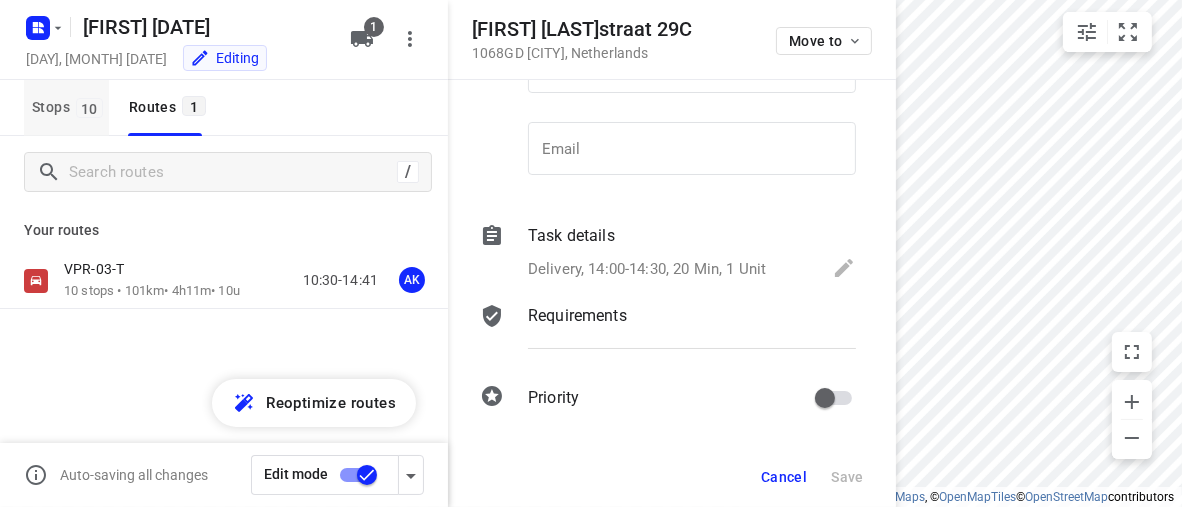 click on "Stops 10" at bounding box center [70, 107] 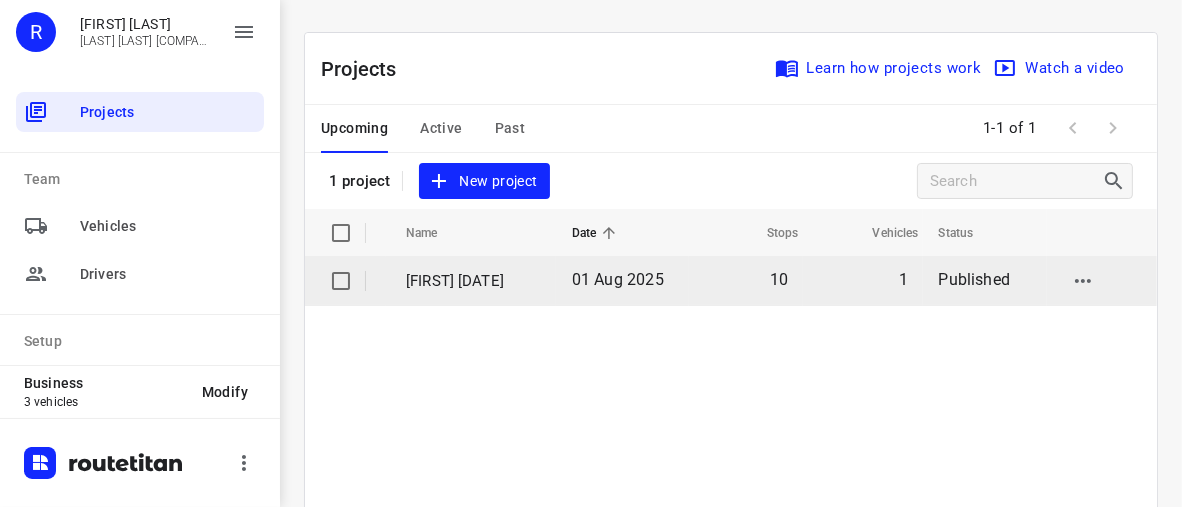 click 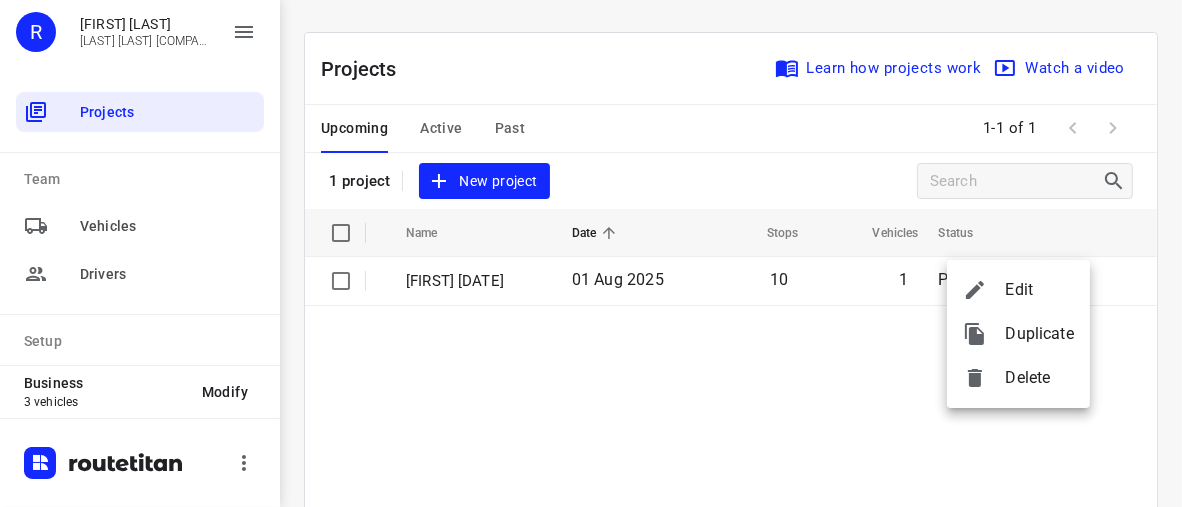 click on "Edit" at bounding box center (1040, 290) 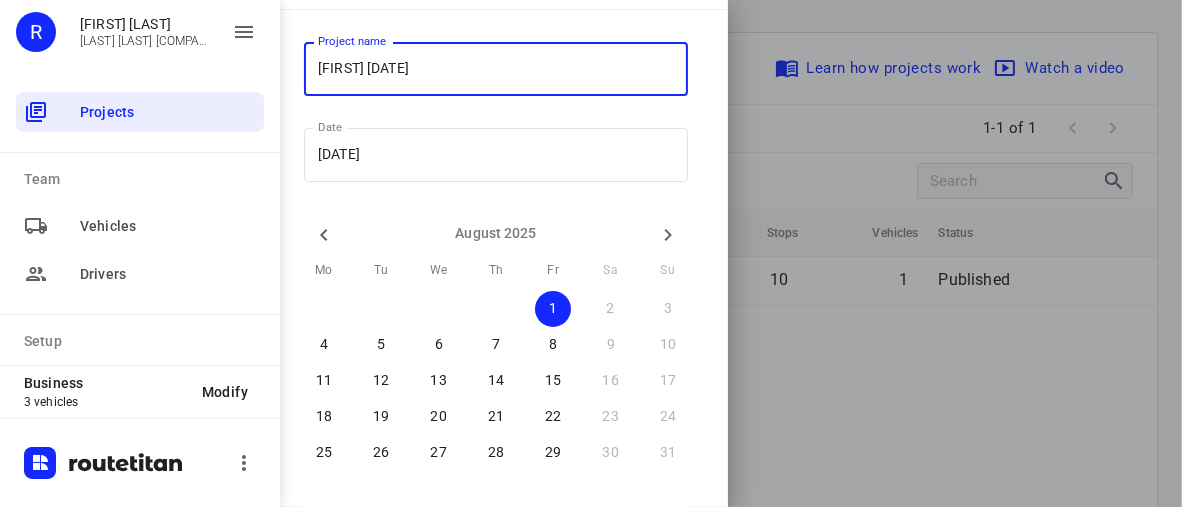 scroll, scrollTop: 0, scrollLeft: 0, axis: both 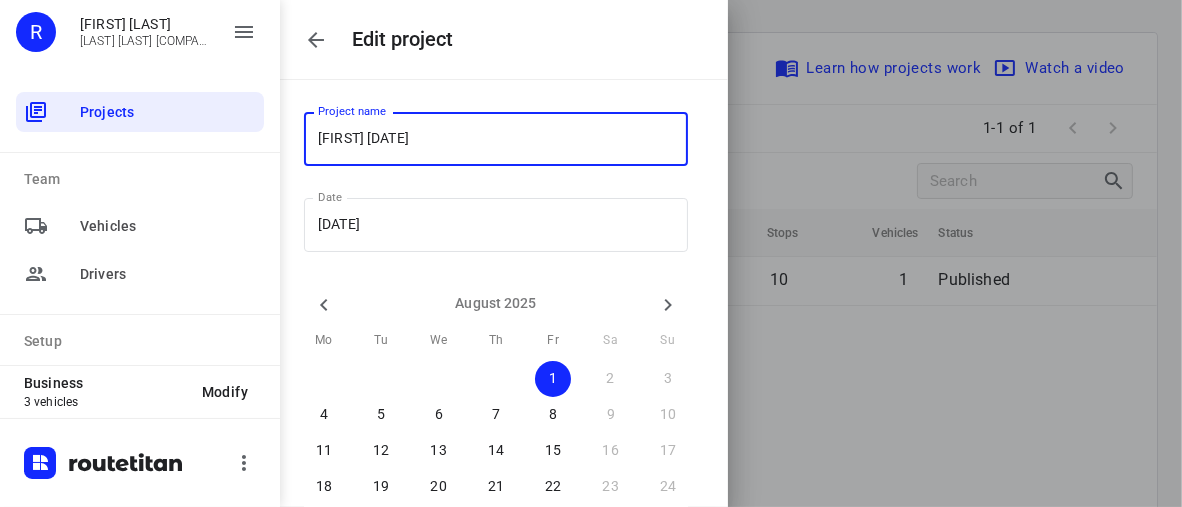 click at bounding box center (591, 253) 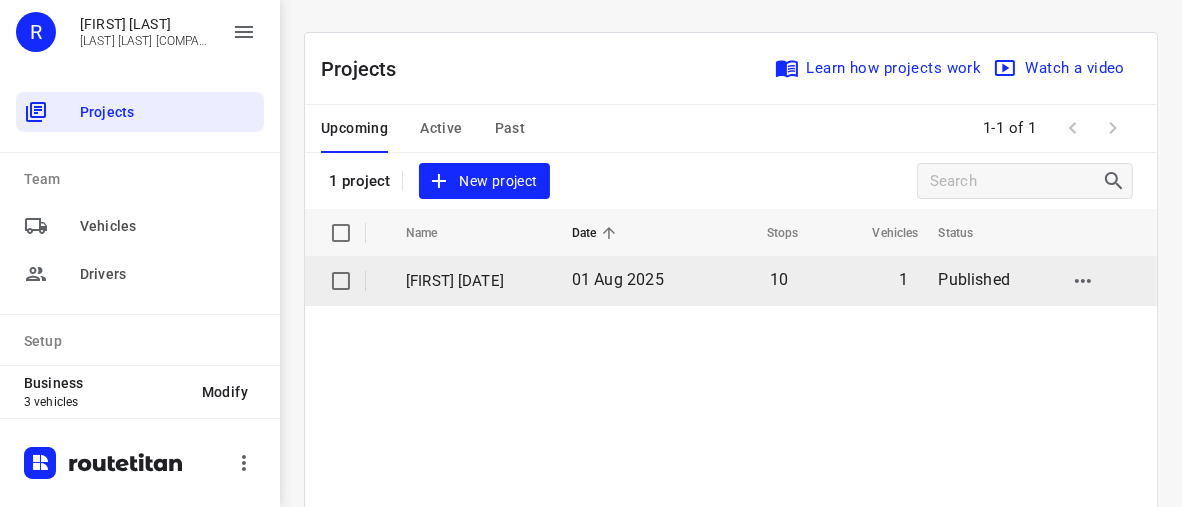 click on "[FIRST] [DATE]" at bounding box center [474, 281] 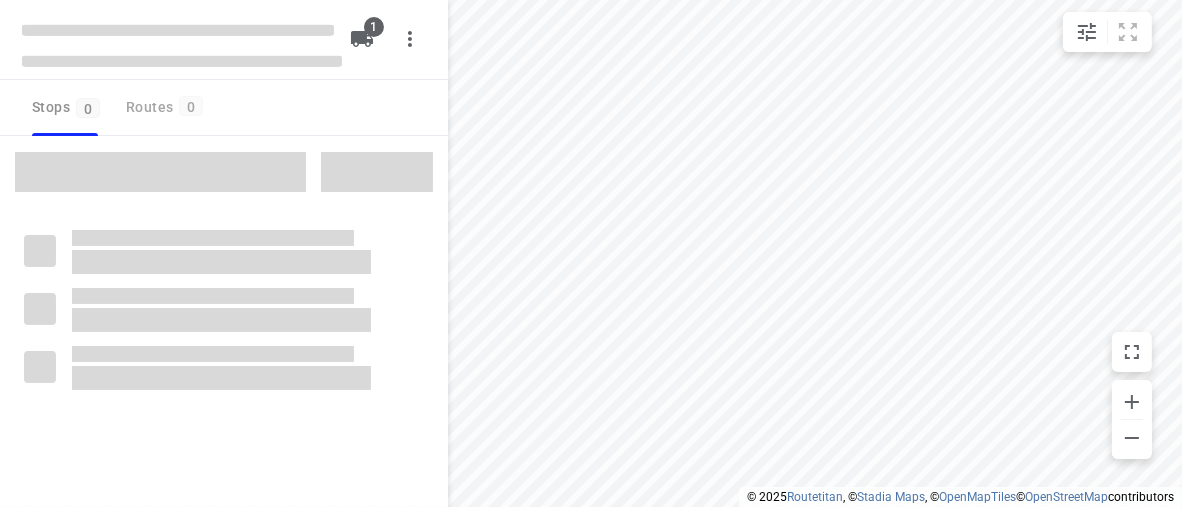 type on "distance" 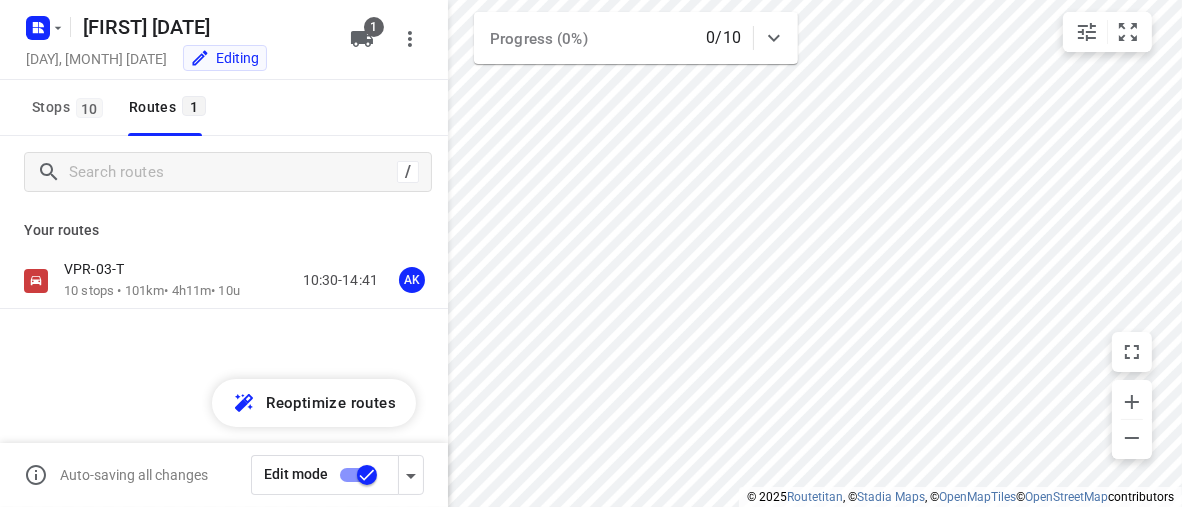 click at bounding box center (367, 475) 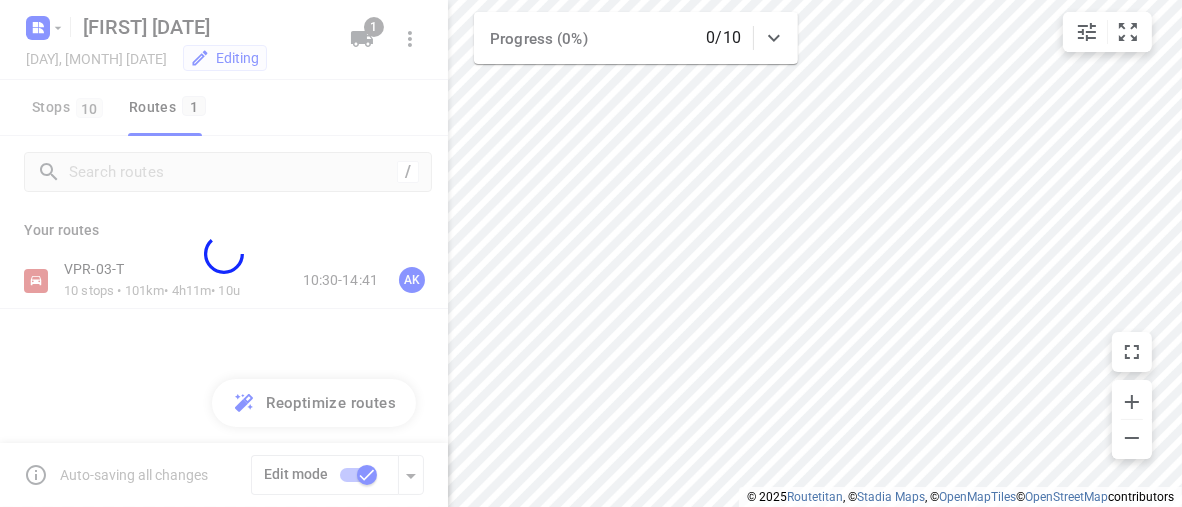 checkbox on "false" 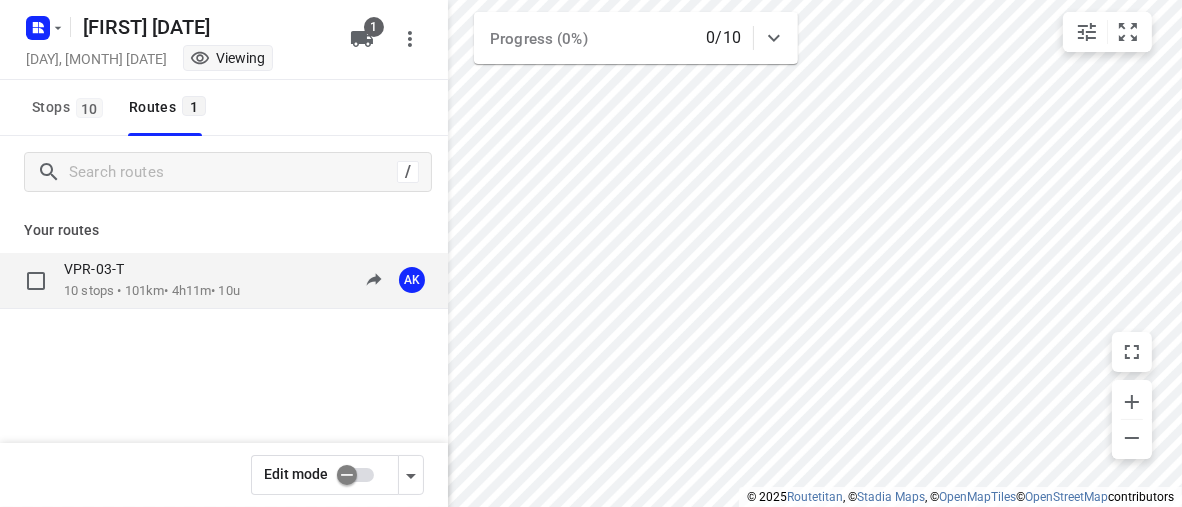 click on "10 stops • 101km • 4h11m • 10u" at bounding box center (152, 291) 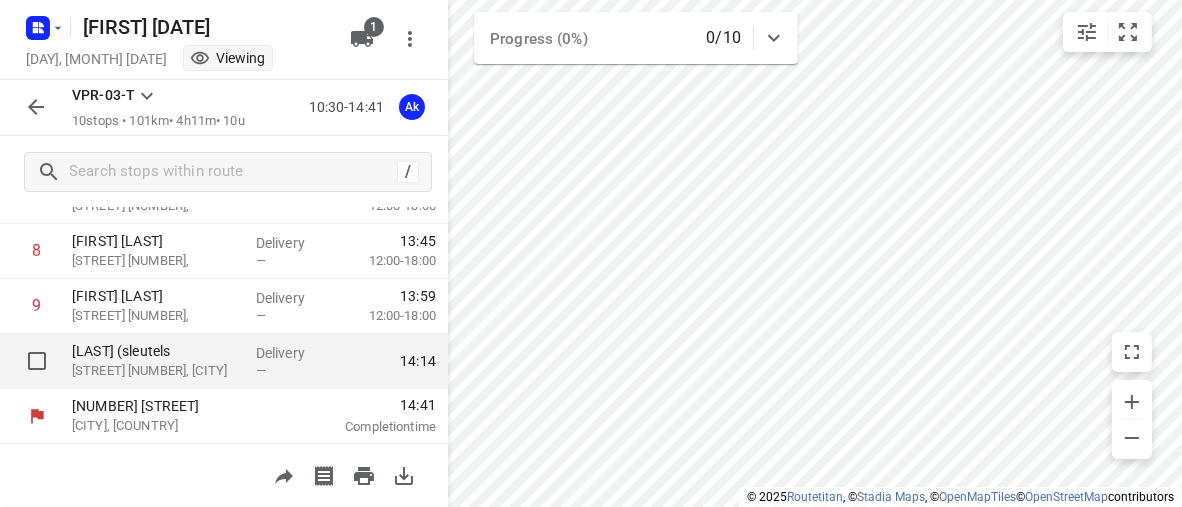 scroll, scrollTop: 0, scrollLeft: 0, axis: both 